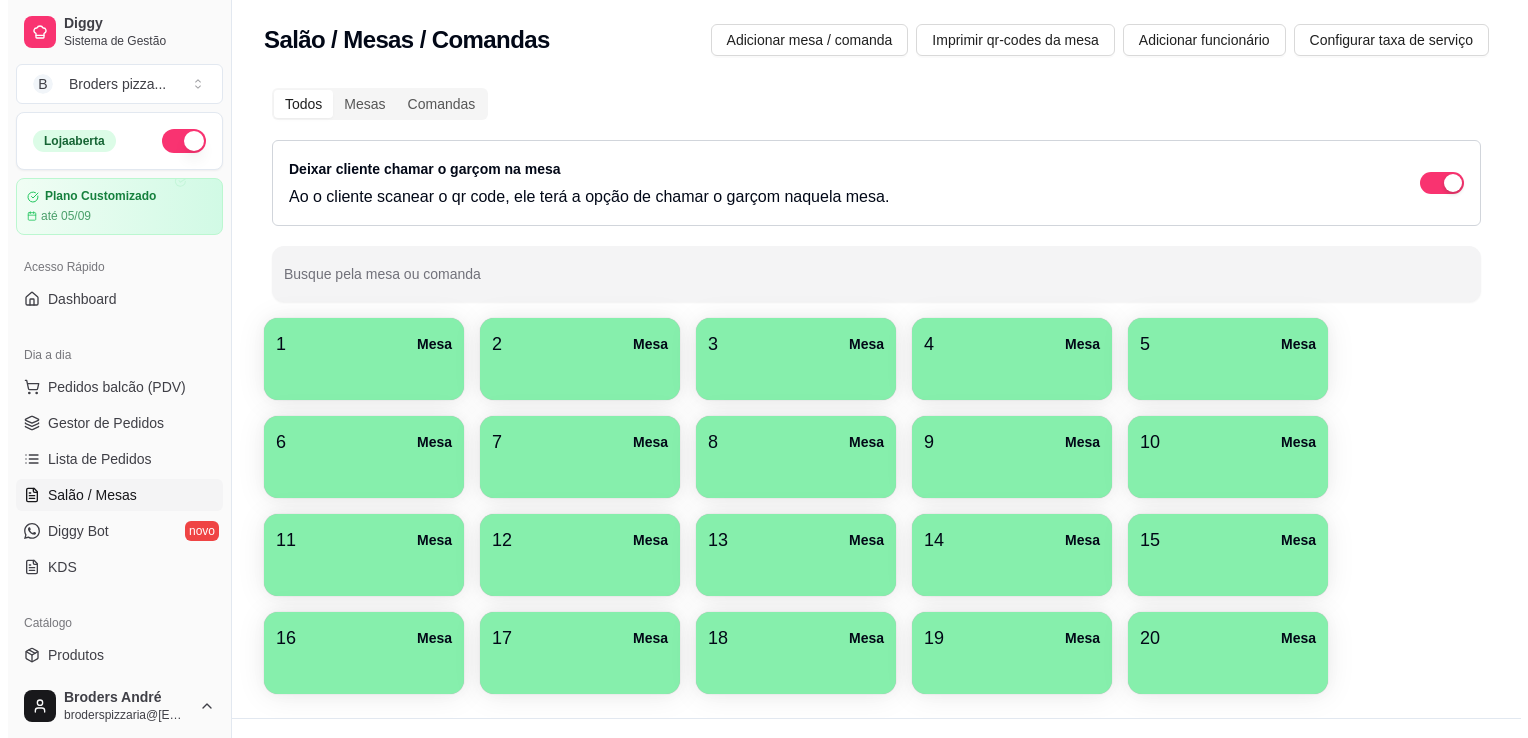 scroll, scrollTop: 0, scrollLeft: 0, axis: both 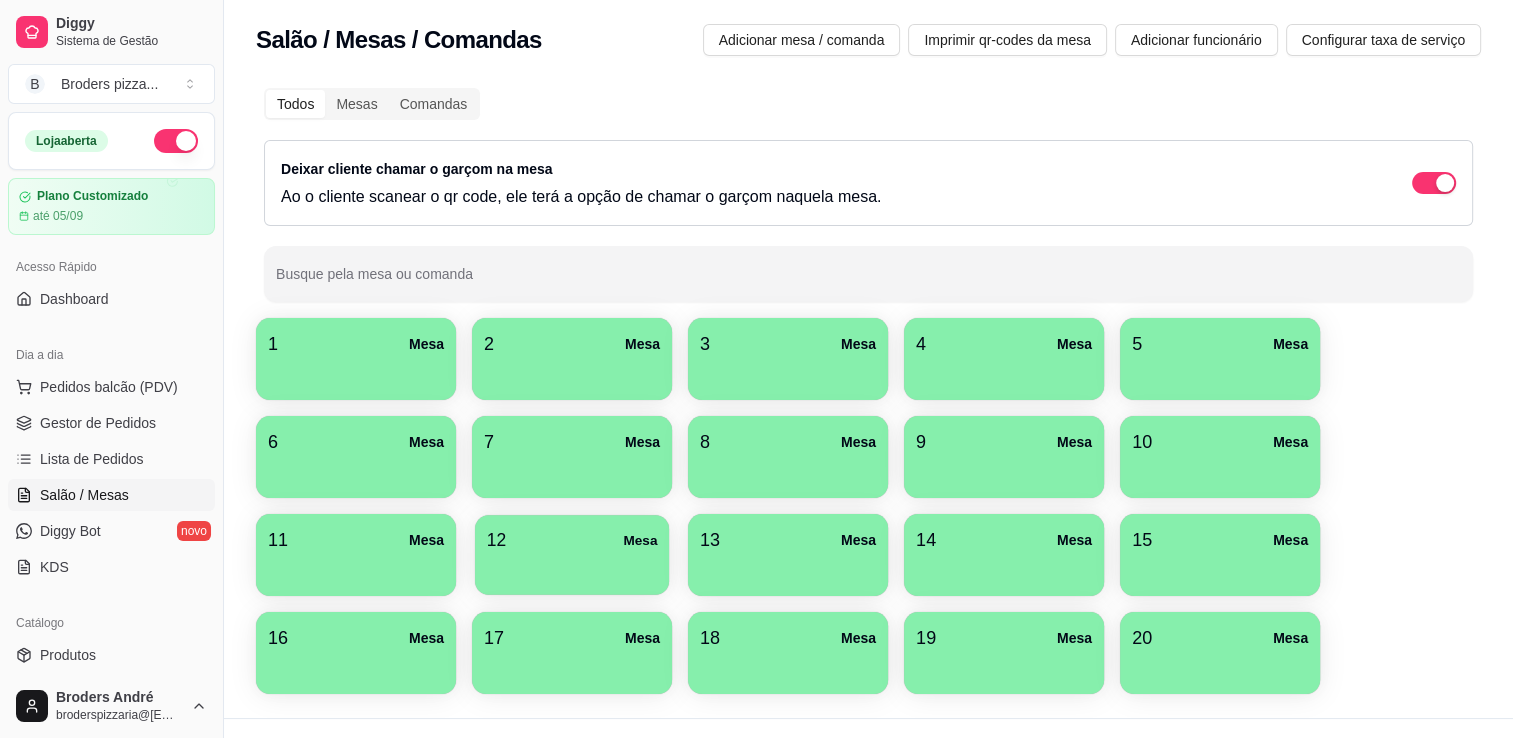 click on "12 Mesa" at bounding box center (572, 540) 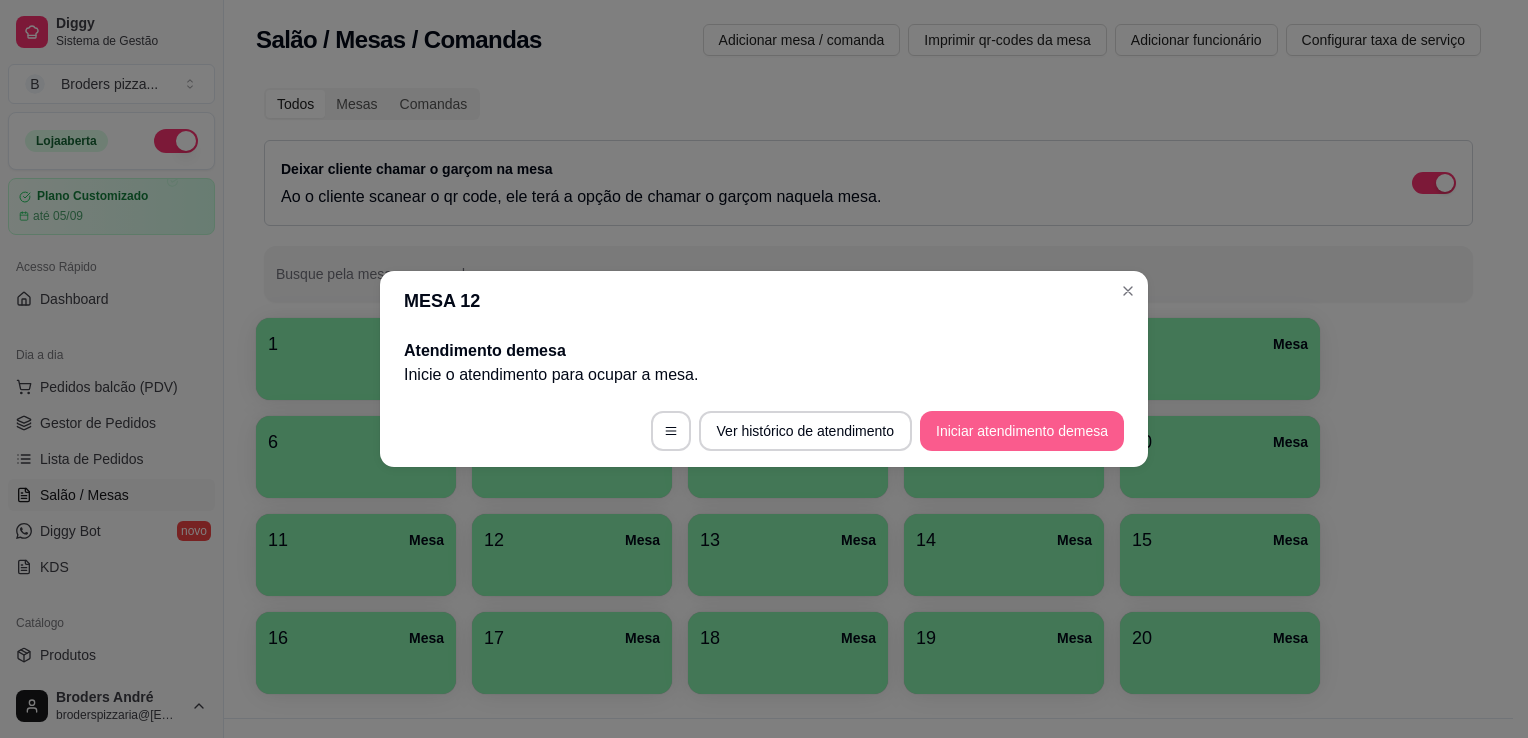 click on "Iniciar atendimento de  mesa" at bounding box center [1022, 431] 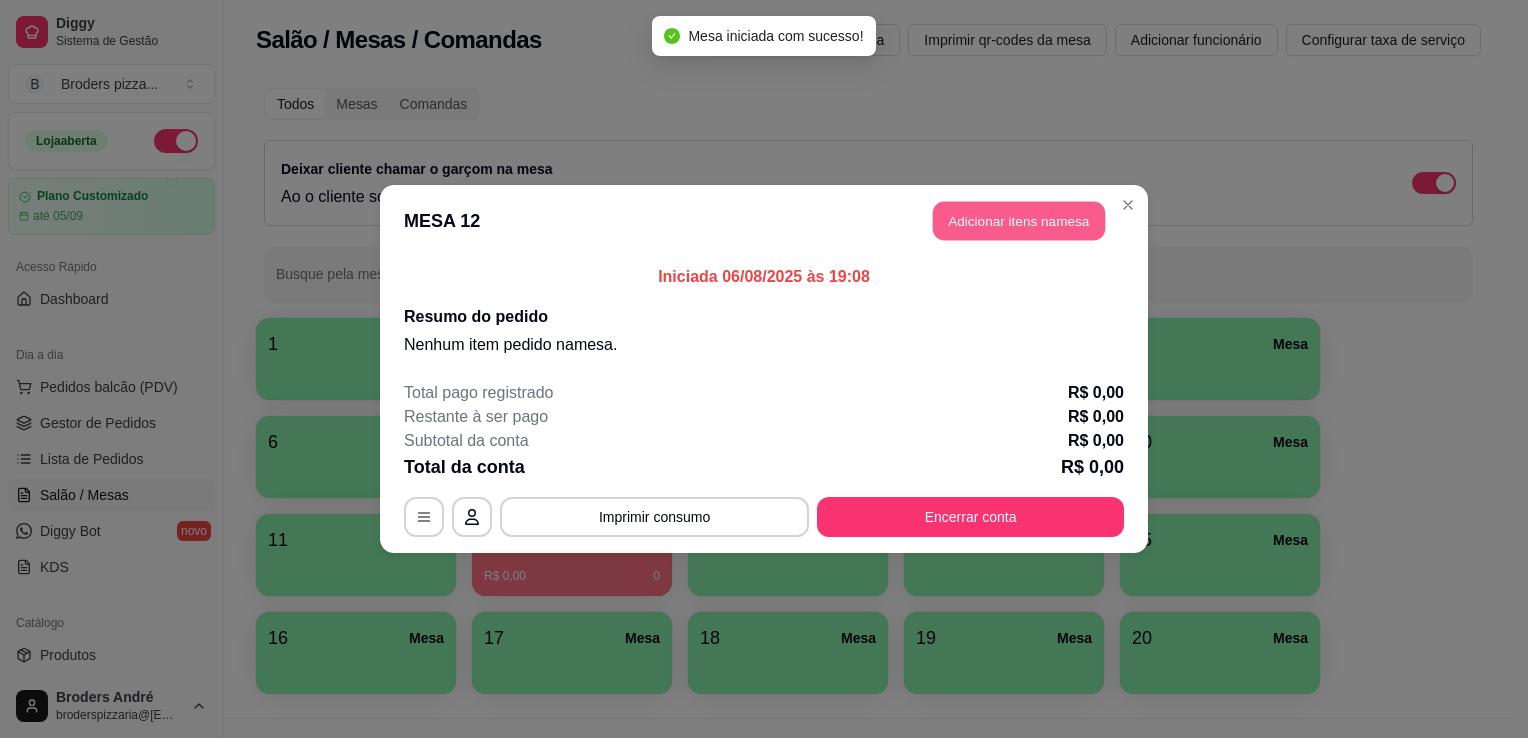 click on "Adicionar itens na  mesa" at bounding box center [1019, 221] 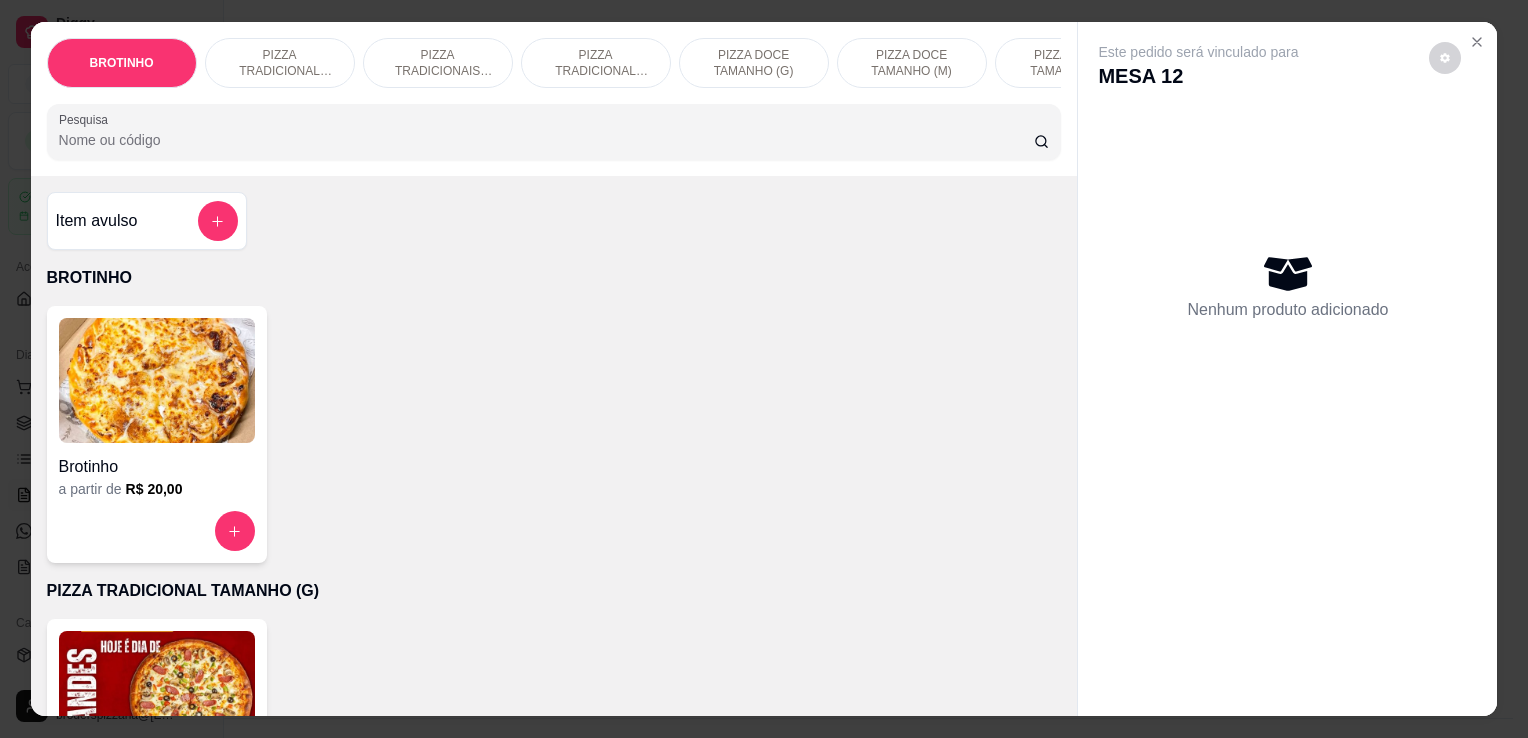 click on "PIZZA TRADICIONAL TAMANHO (P)" at bounding box center [596, 63] 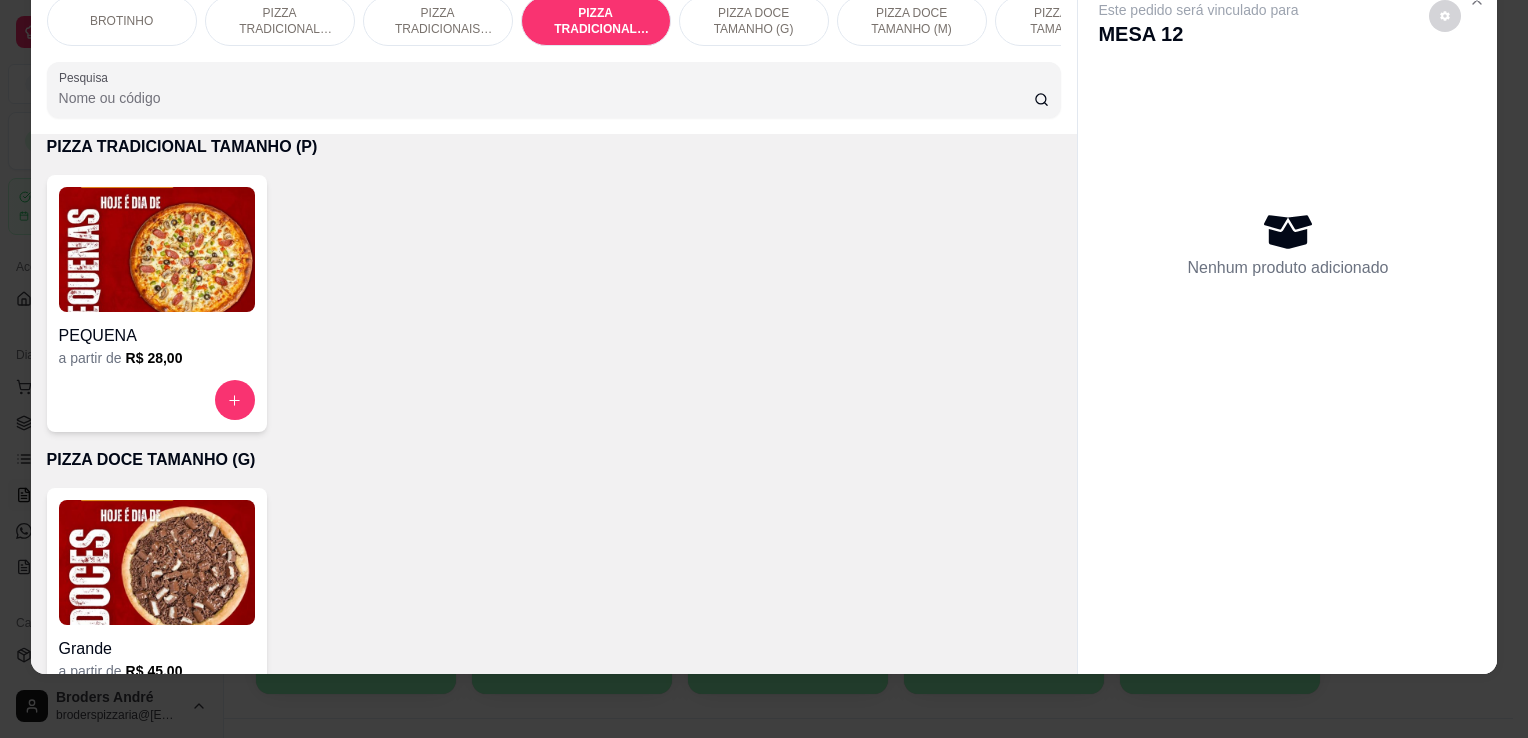 click on "PEQUENA a partir de     R$ 28,00" at bounding box center (157, 303) 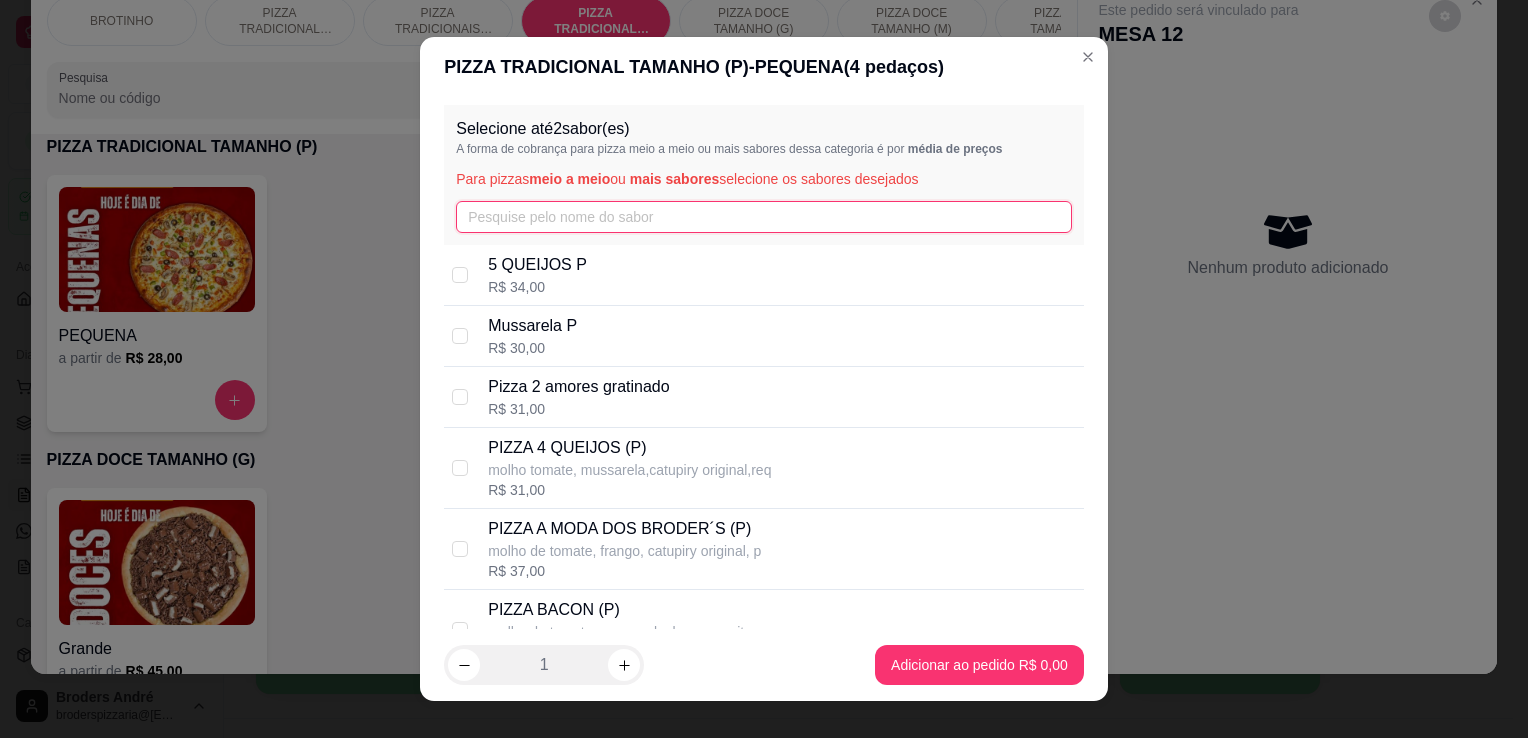 click at bounding box center (764, 217) 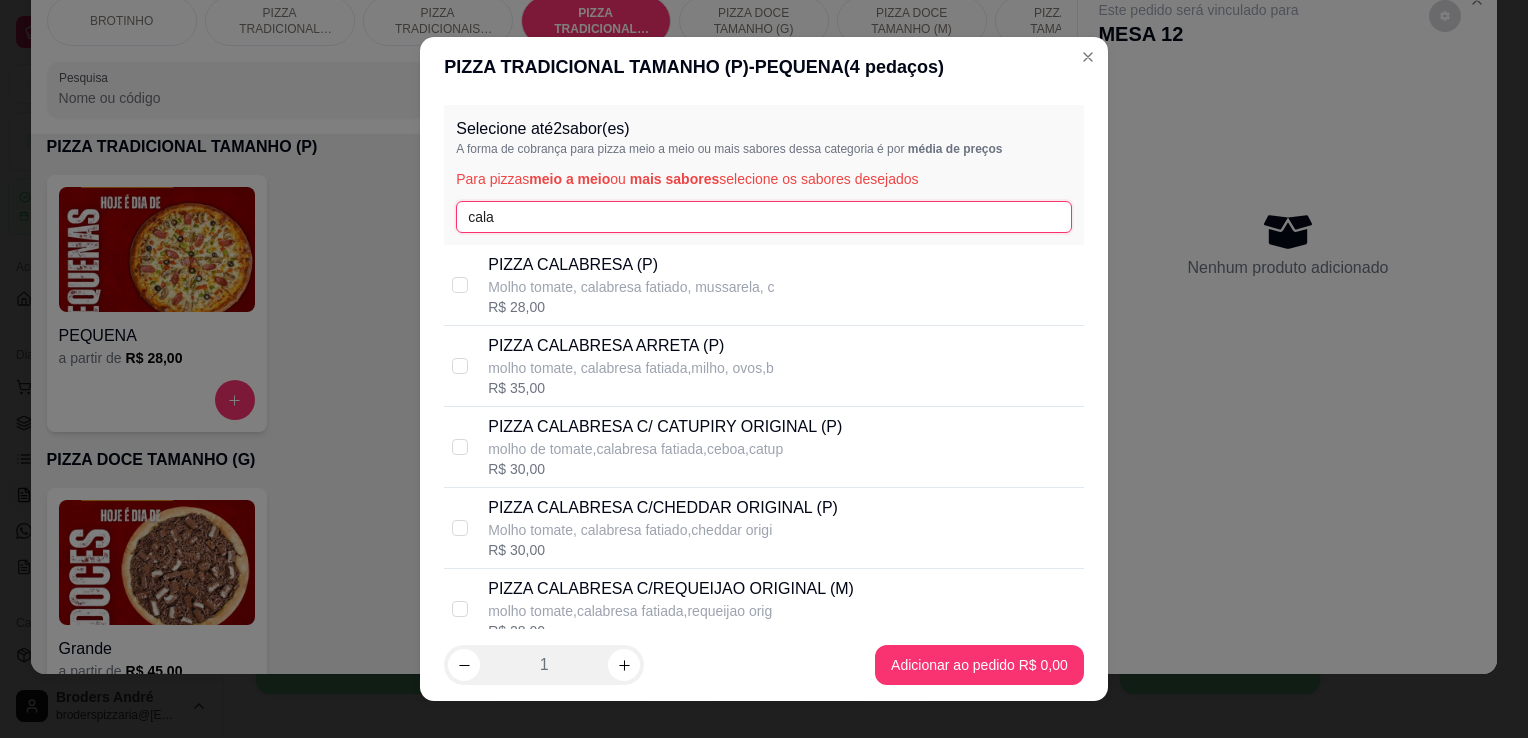 type on "cala" 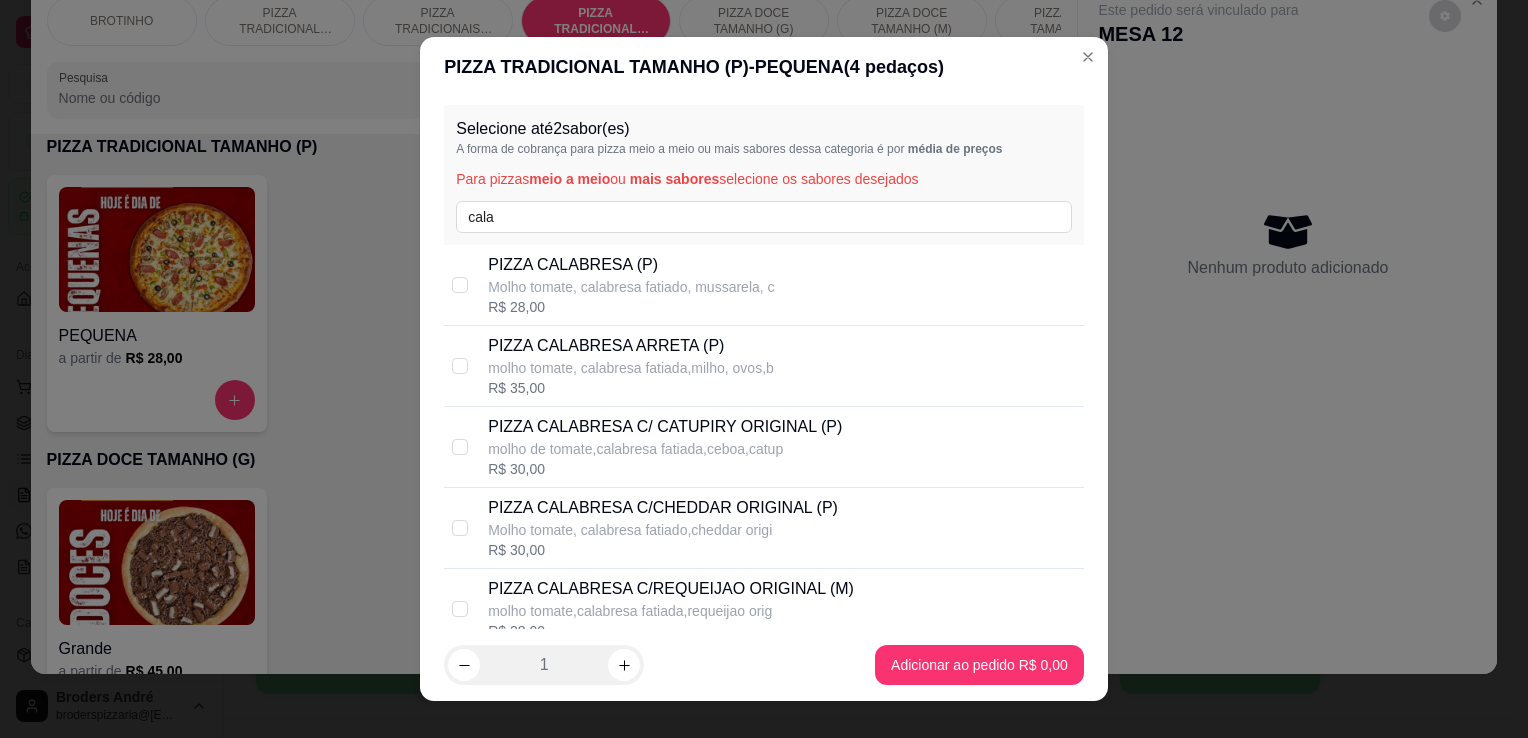click on "Molho tomate, calabresa fatiado, mussarela, c" at bounding box center (631, 287) 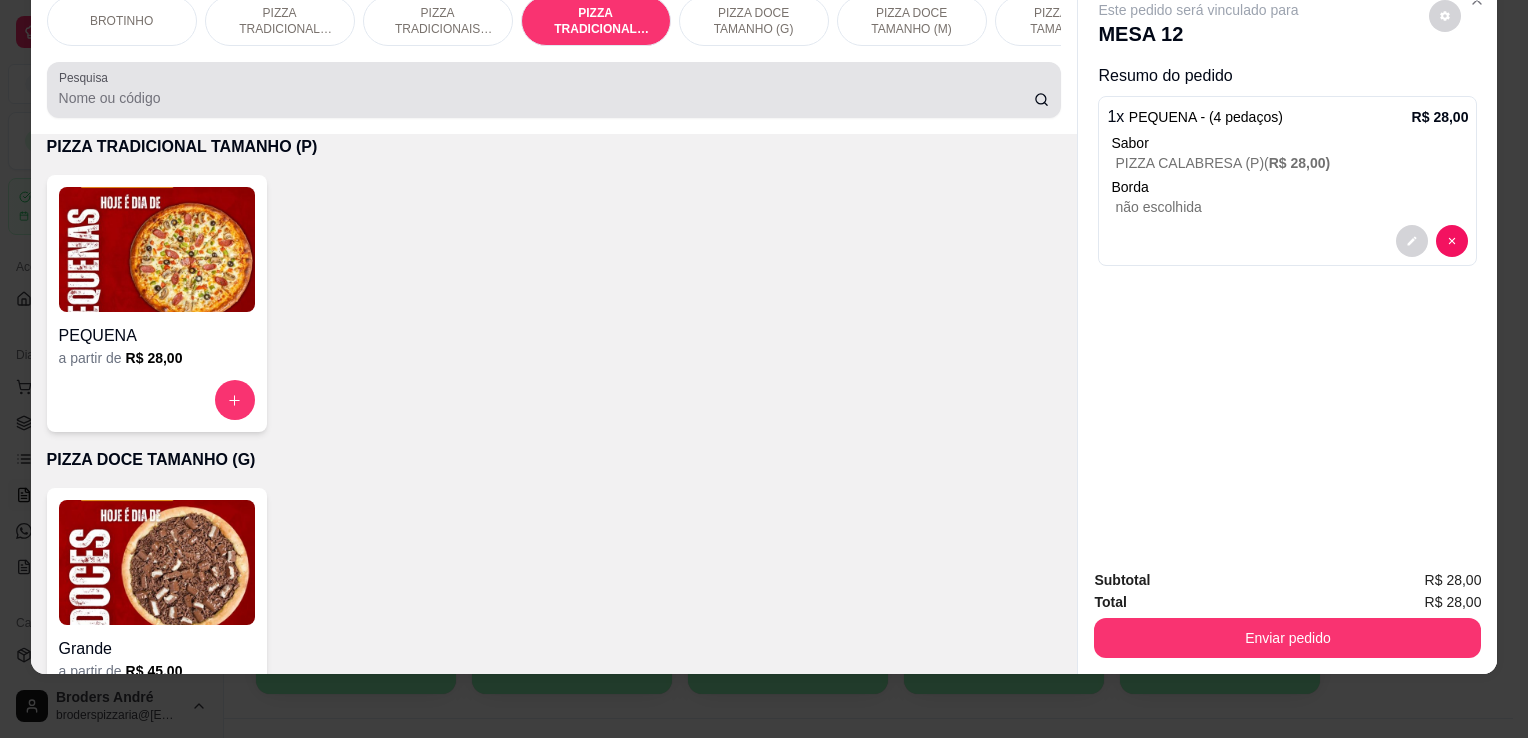 click on "Pesquisa" at bounding box center [546, 98] 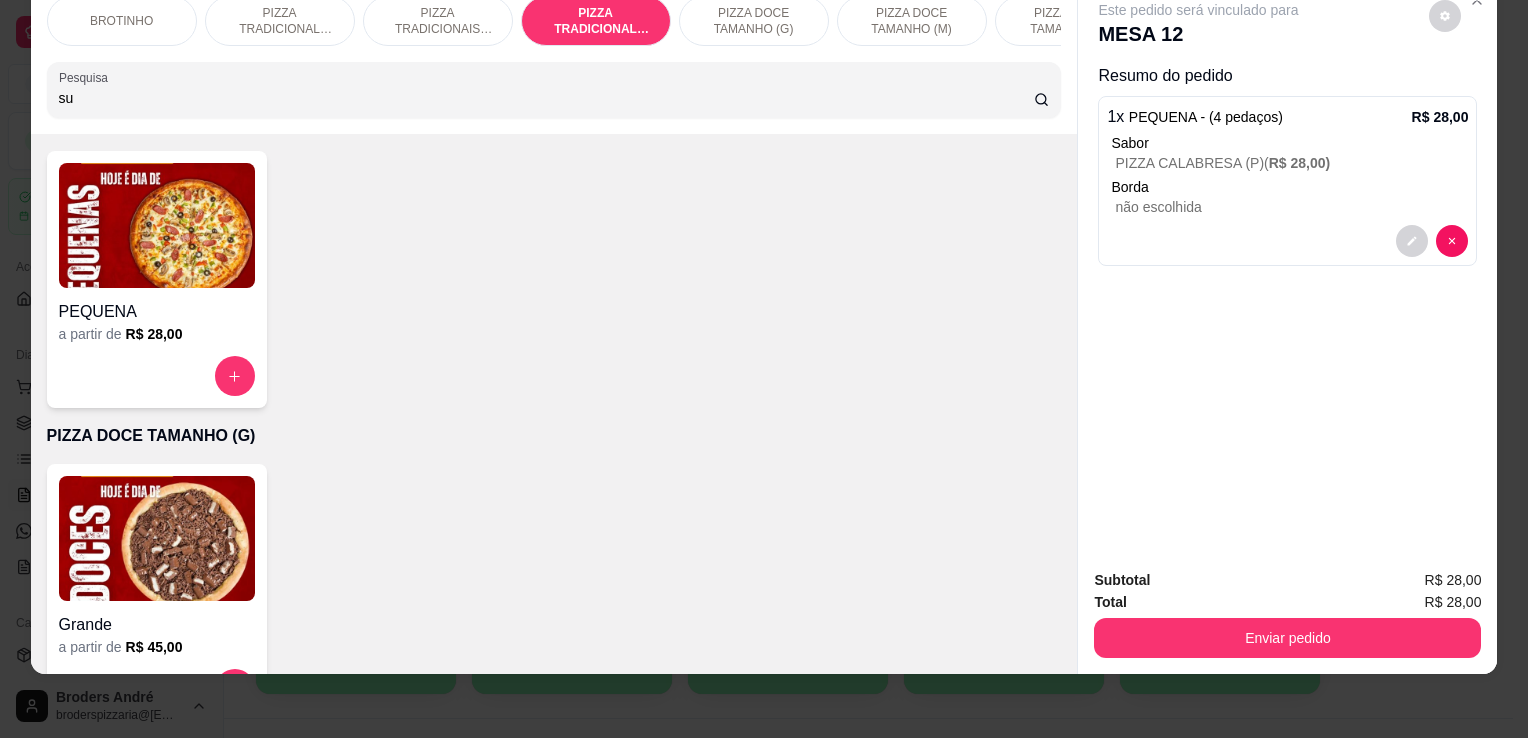 scroll, scrollTop: 1353, scrollLeft: 0, axis: vertical 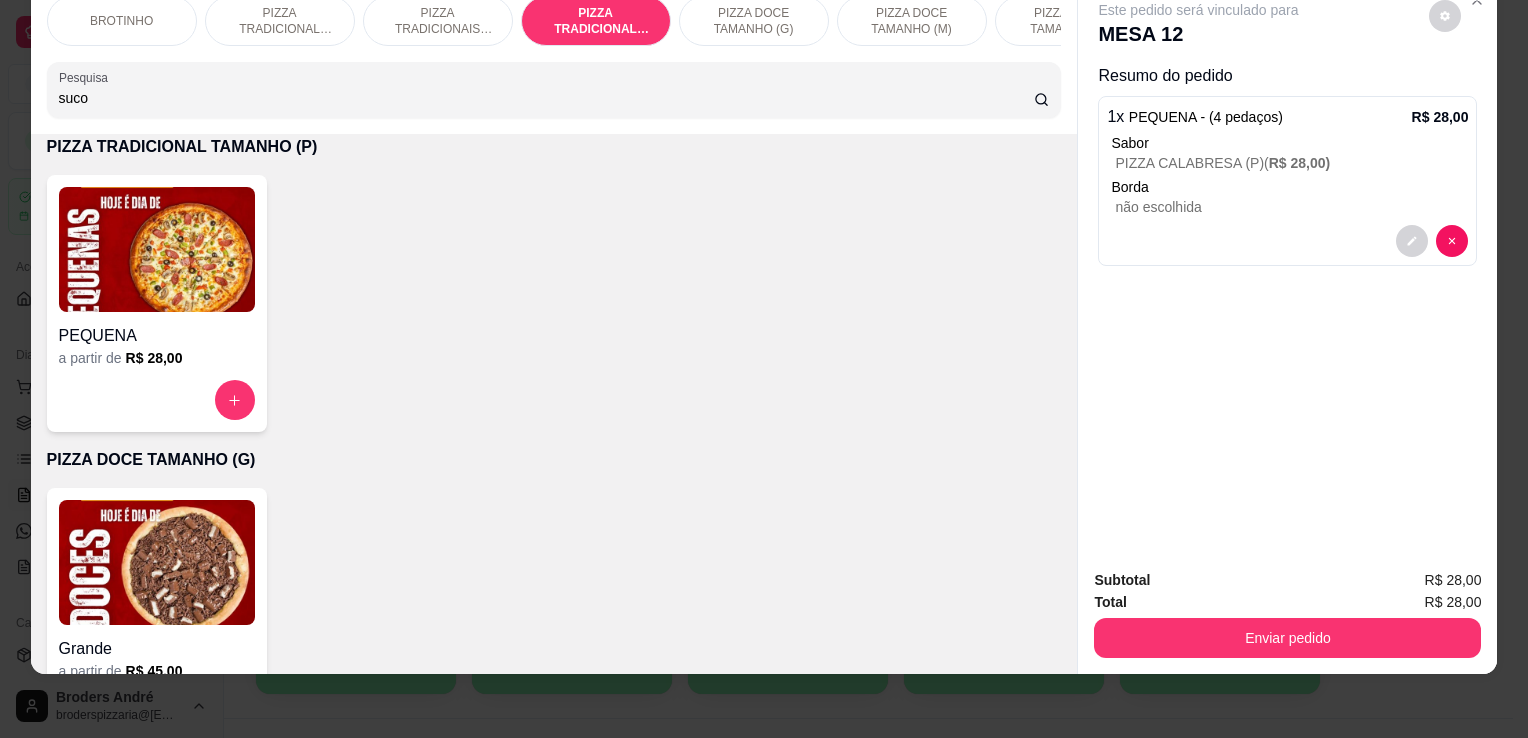 type on "suco" 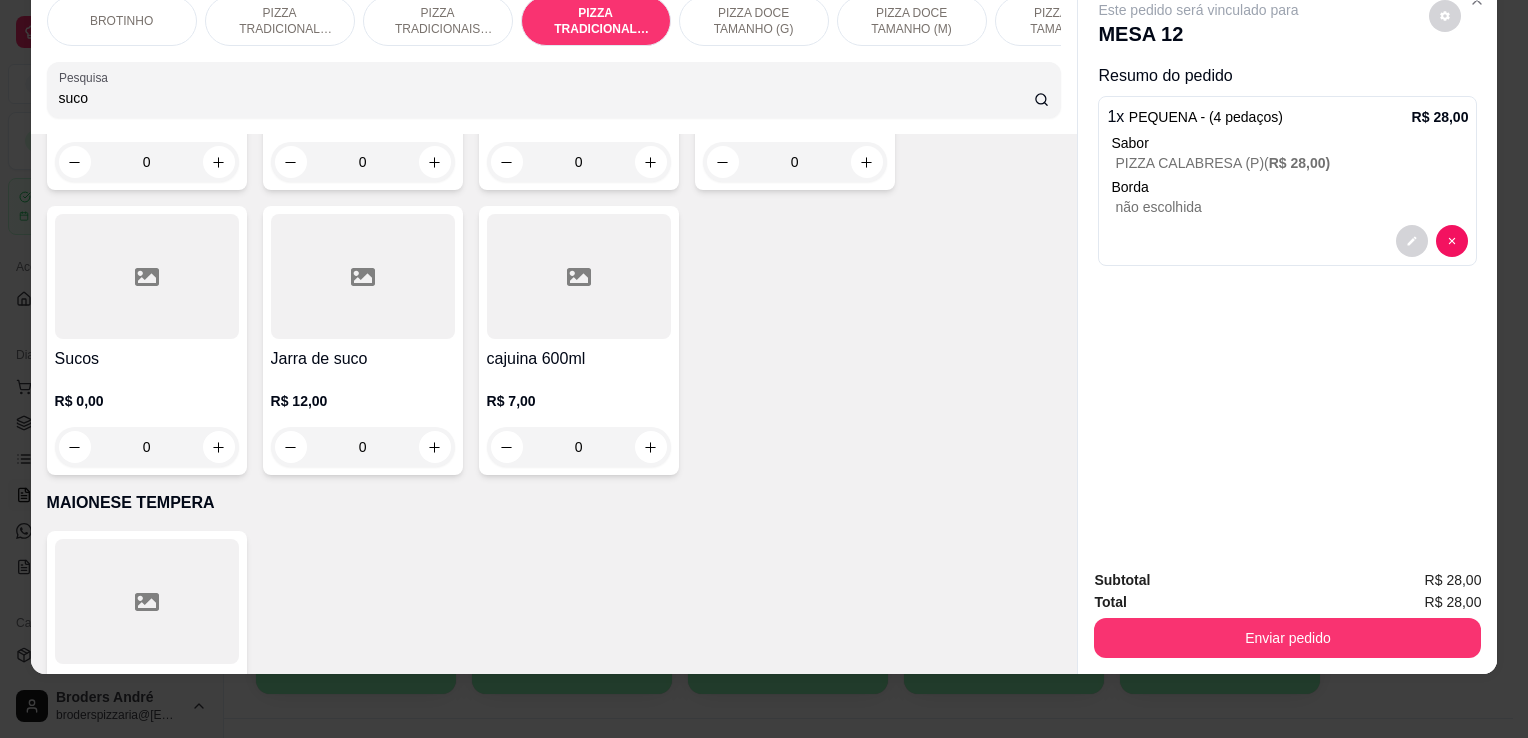 scroll, scrollTop: 3163, scrollLeft: 0, axis: vertical 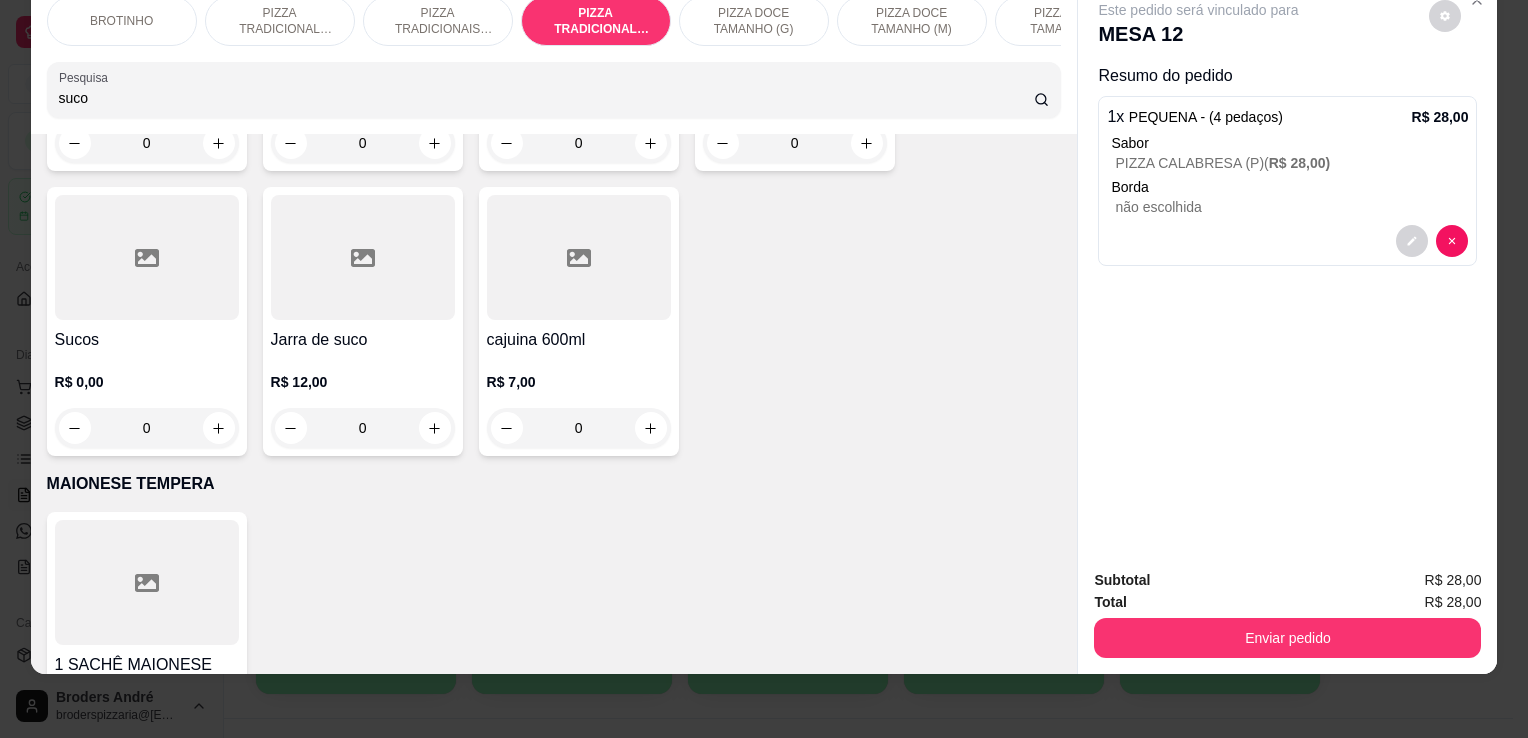 click on "Sucos   R$ 0,00 0" at bounding box center [147, 321] 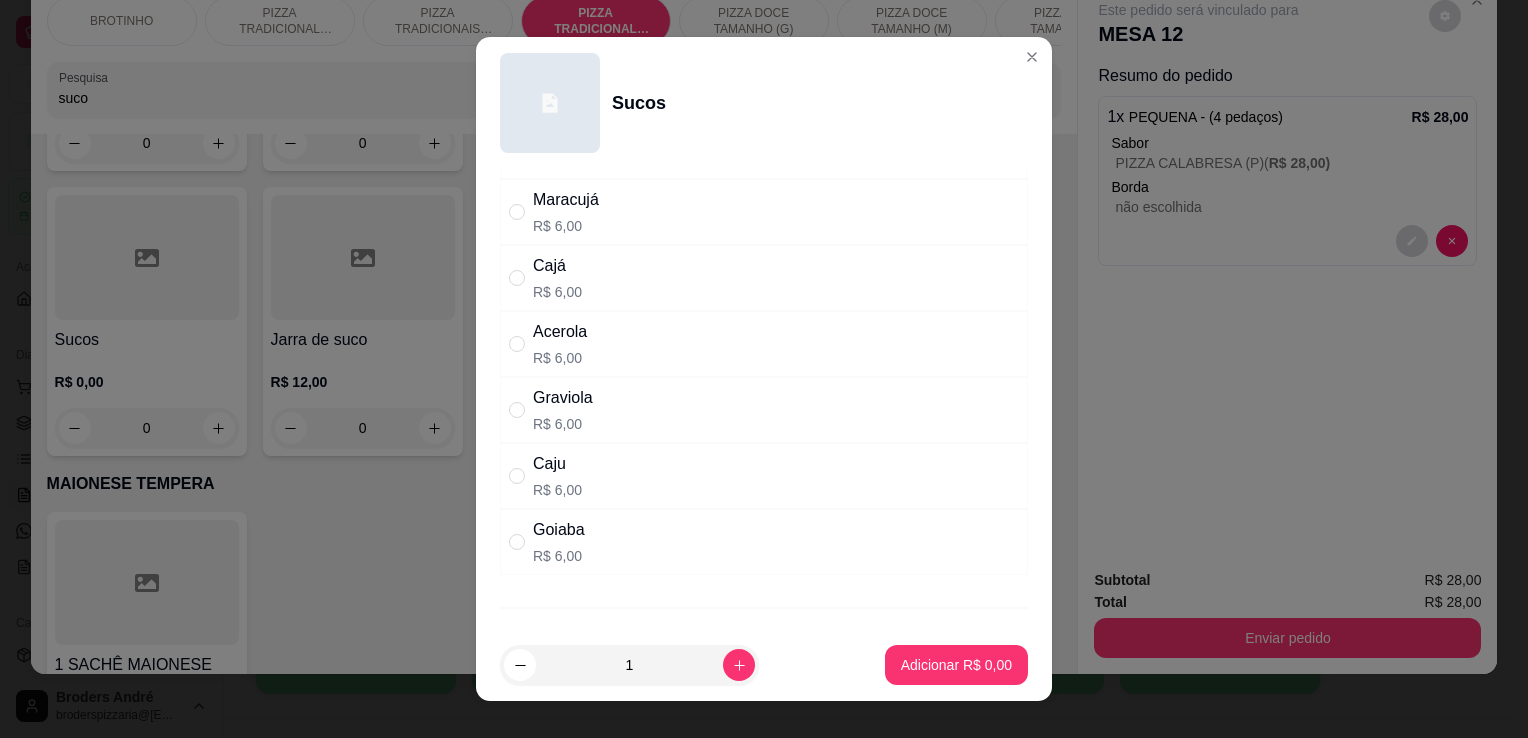 scroll, scrollTop: 195, scrollLeft: 0, axis: vertical 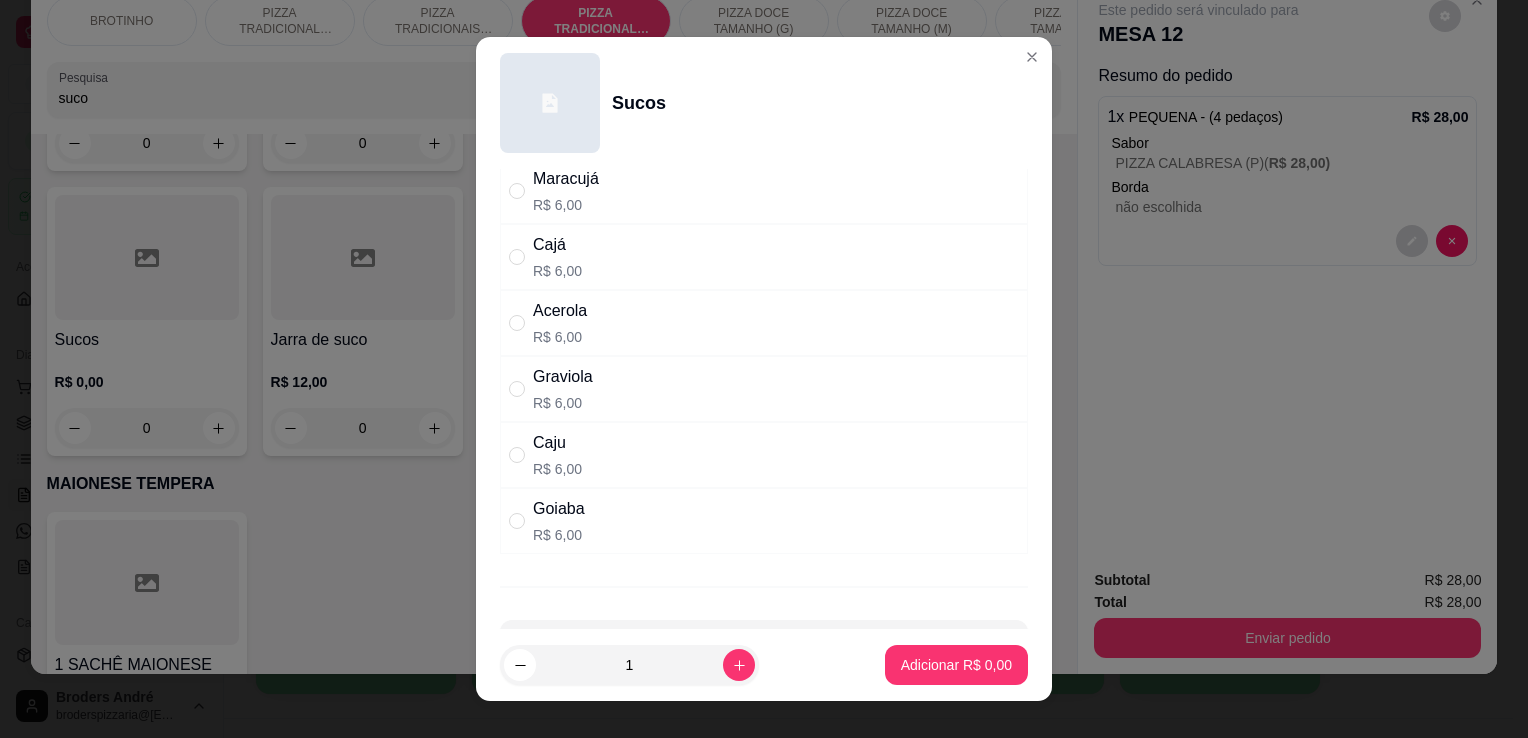 click on "Goiaba R$ 6,00" at bounding box center [764, 521] 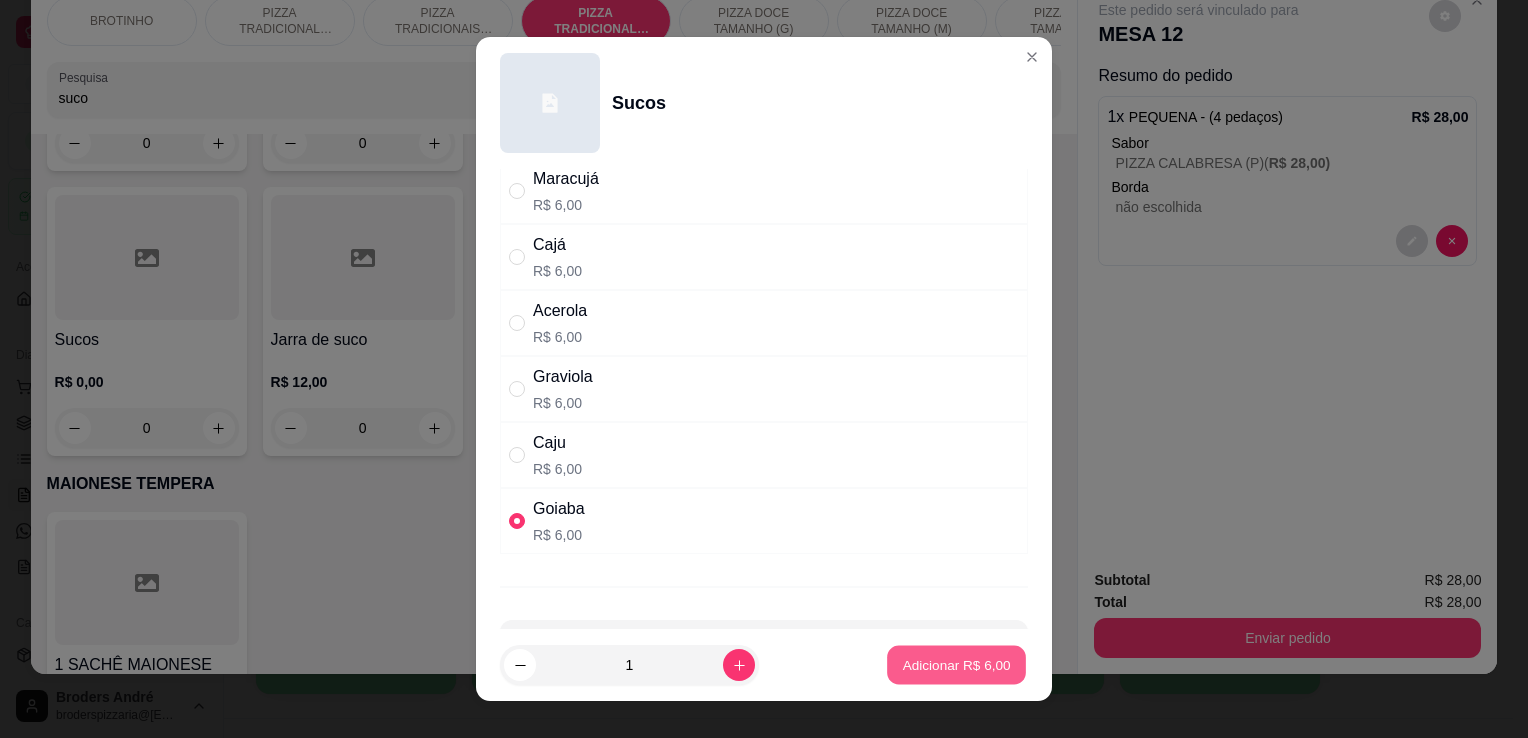 click on "Adicionar   R$ 6,00" at bounding box center [956, 664] 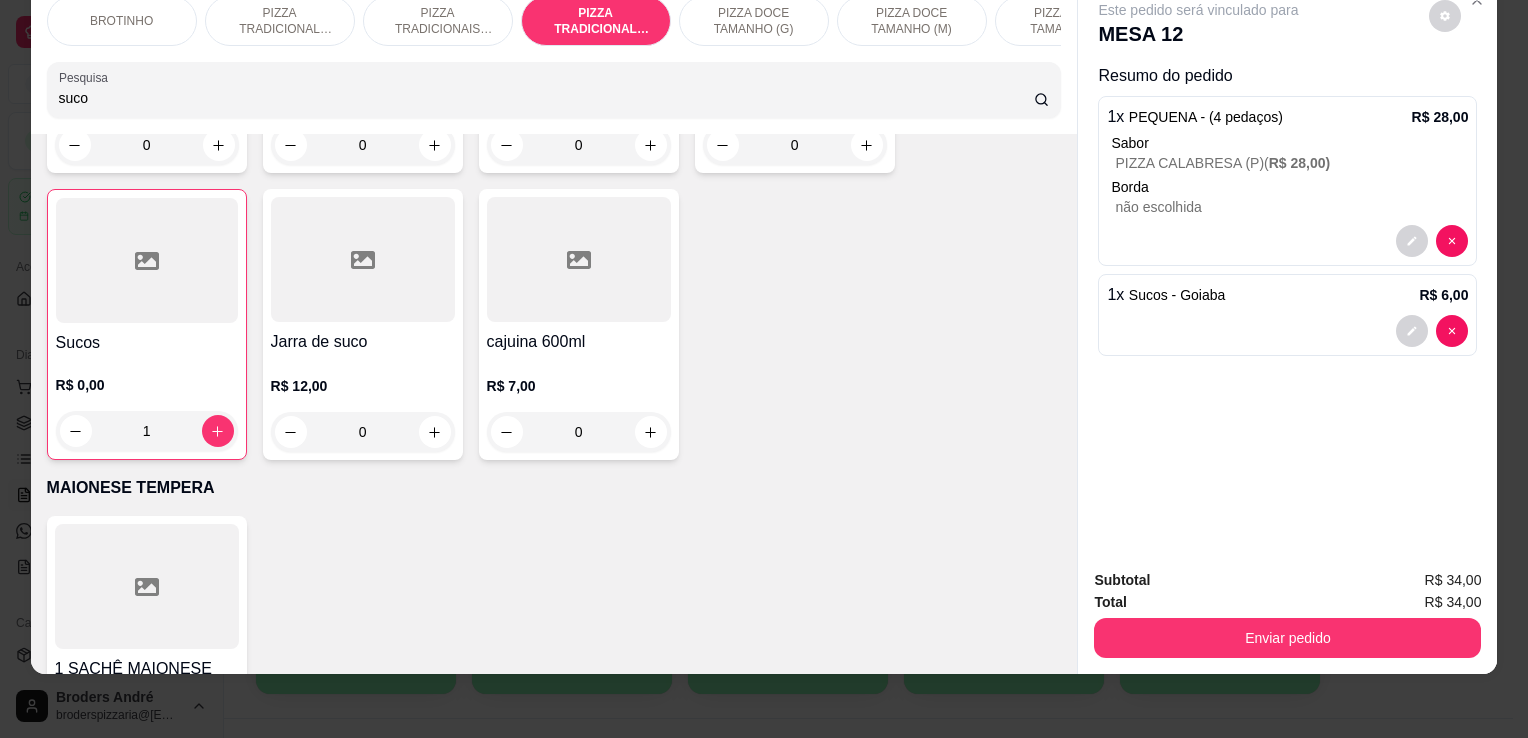 scroll, scrollTop: 3164, scrollLeft: 0, axis: vertical 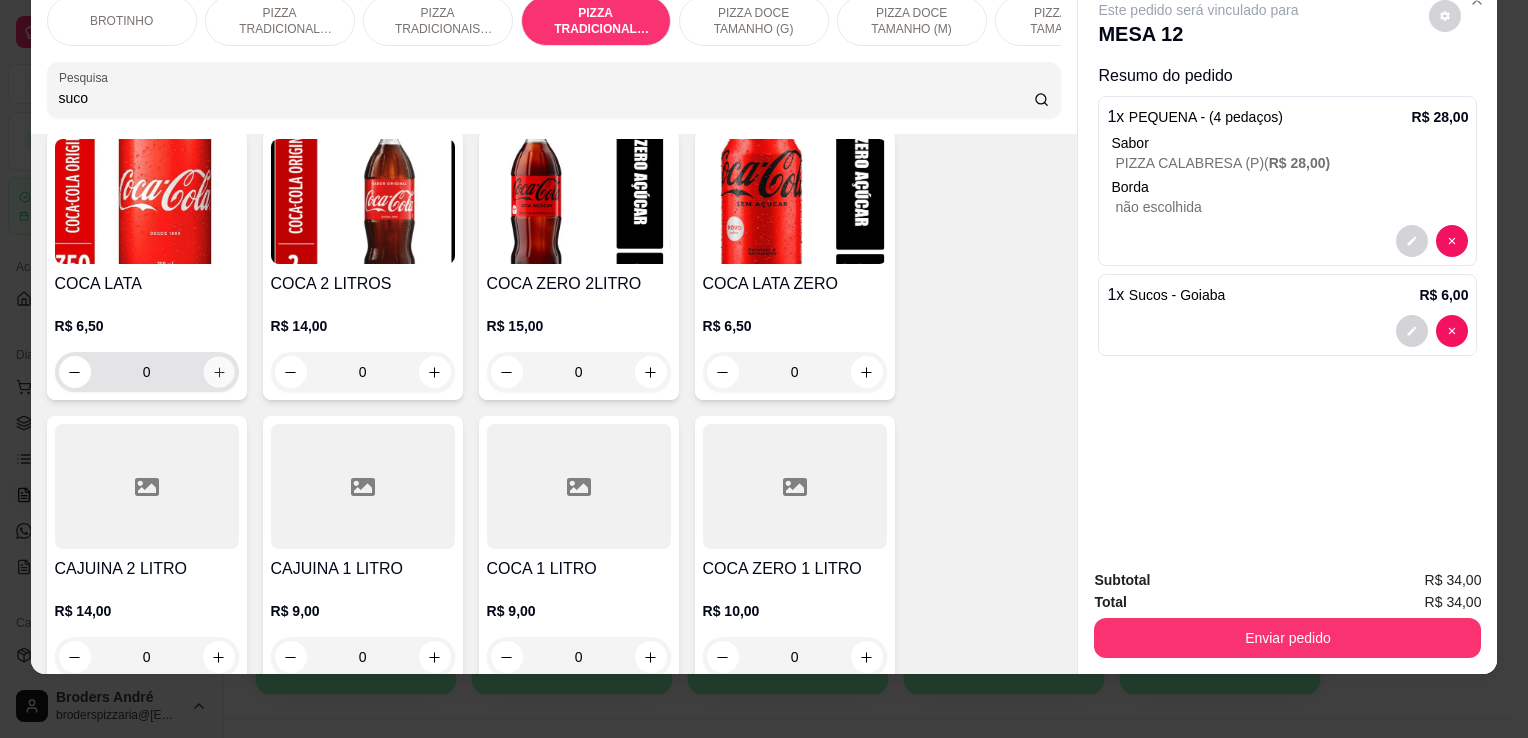 click 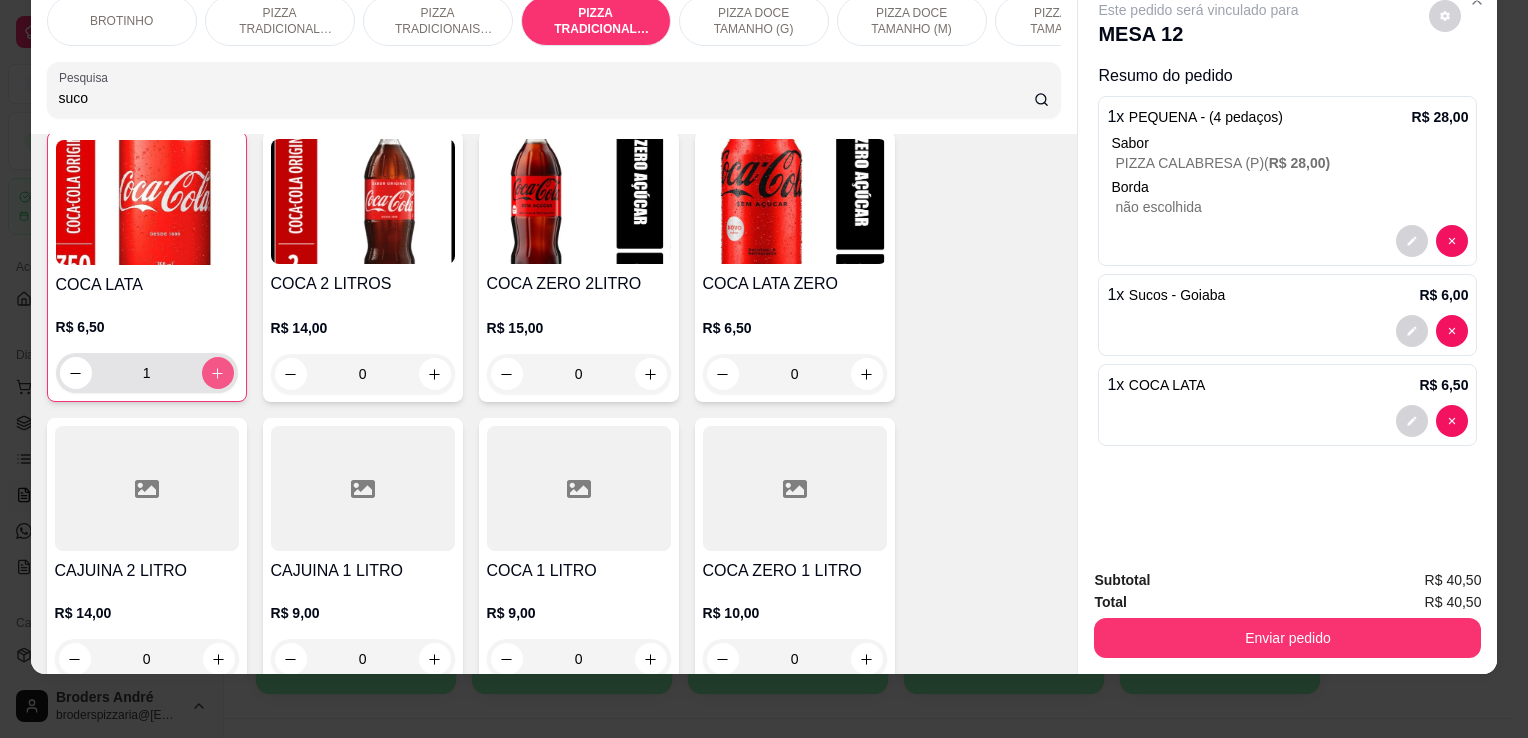 scroll, scrollTop: 2652, scrollLeft: 0, axis: vertical 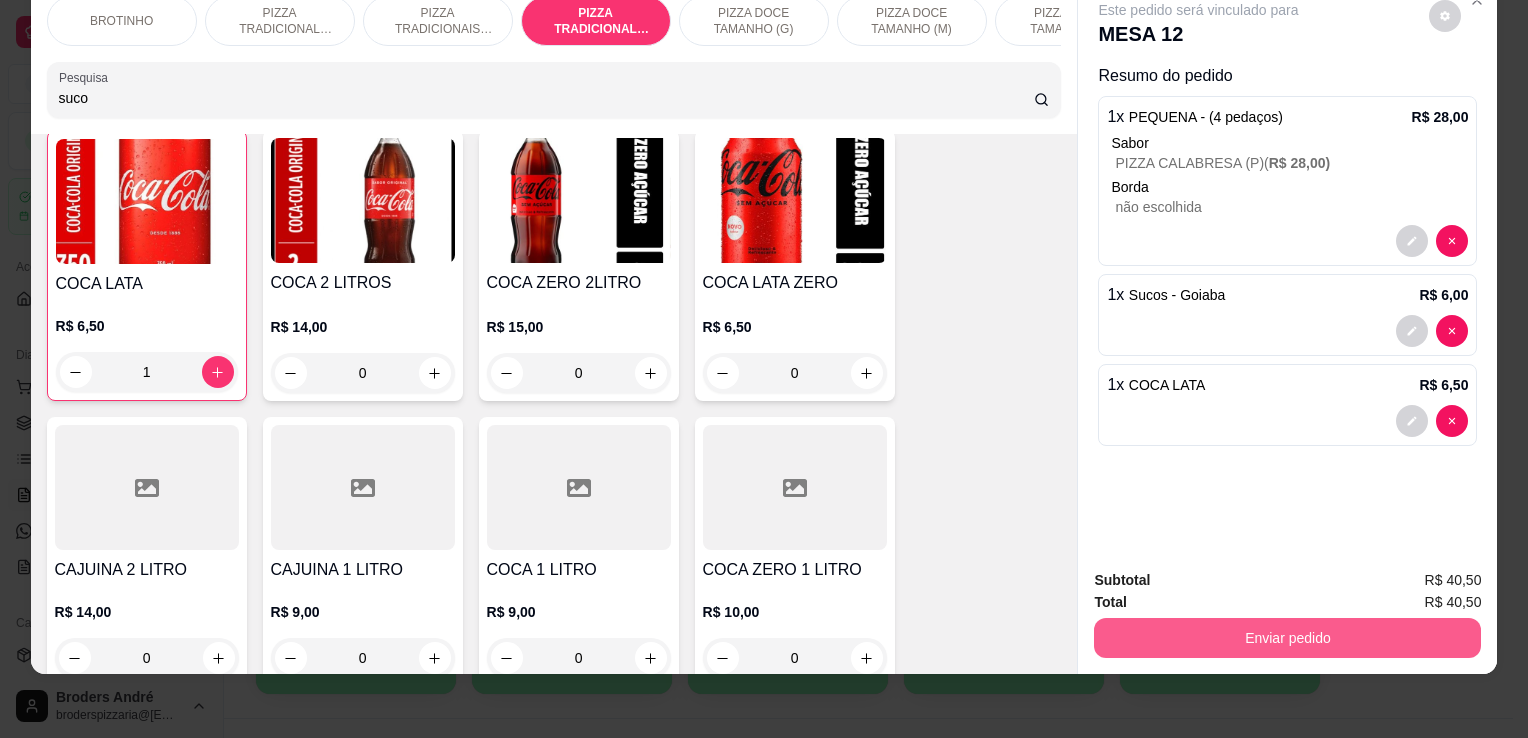 click on "Enviar pedido" at bounding box center (1287, 638) 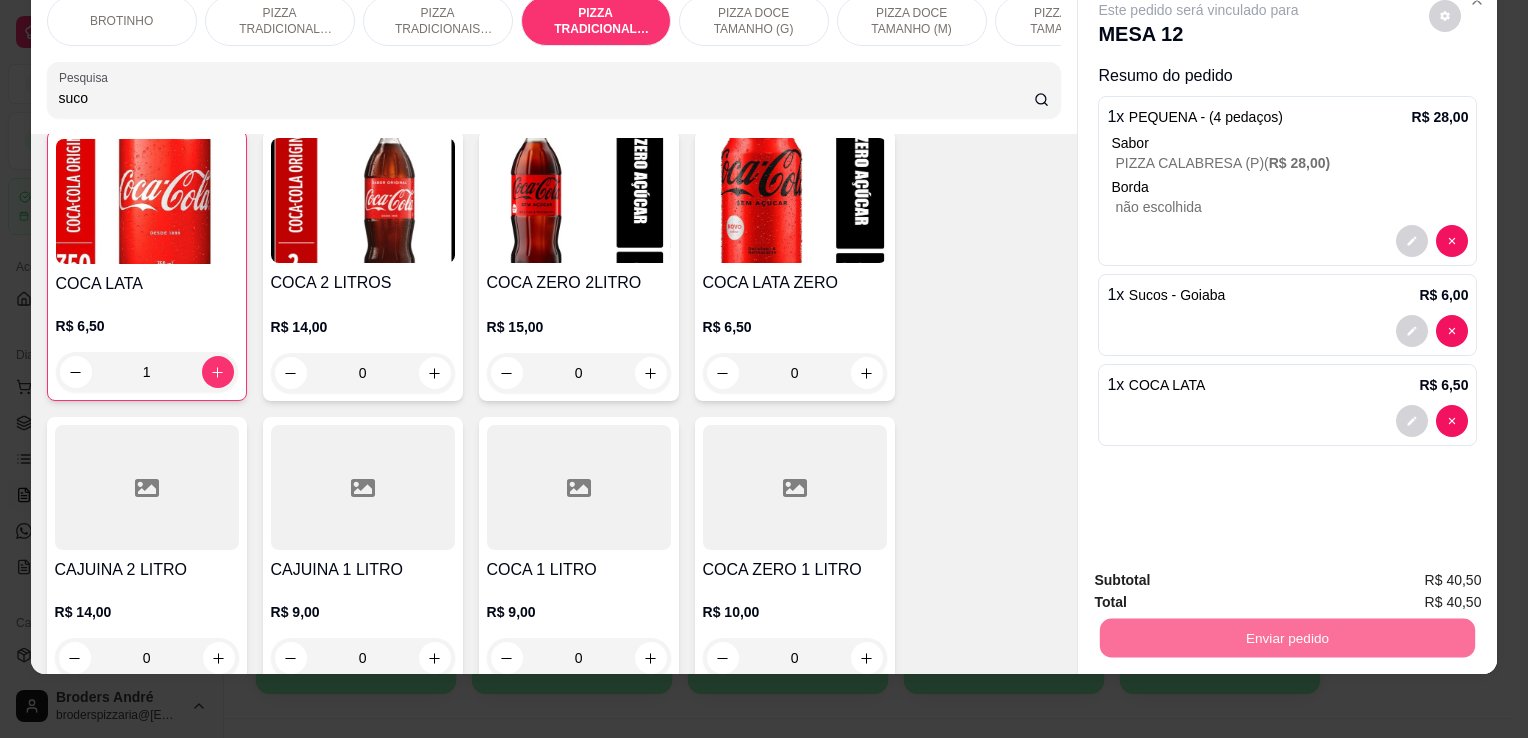 click on "Não registrar e enviar pedido" at bounding box center (1222, 573) 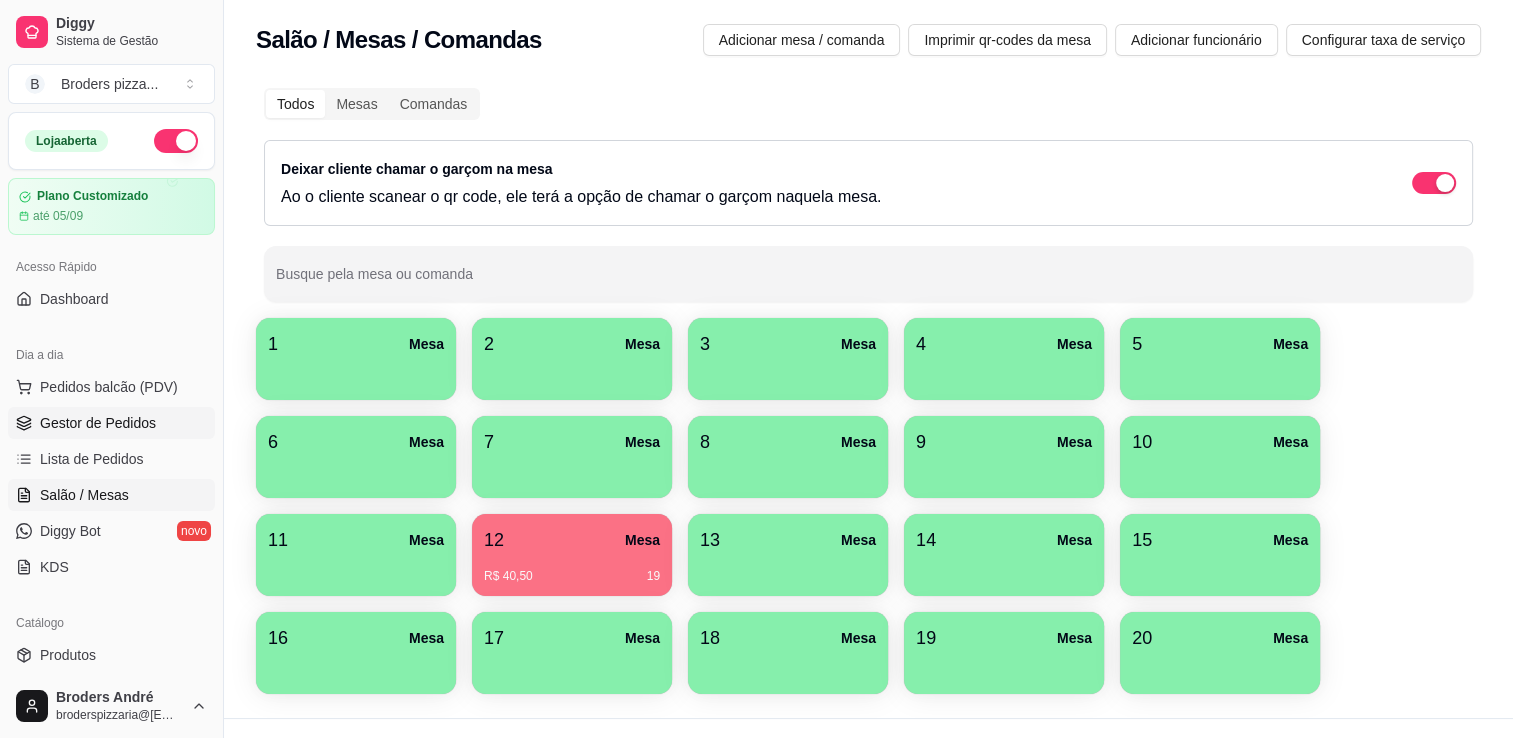 click on "Gestor de Pedidos" at bounding box center (98, 423) 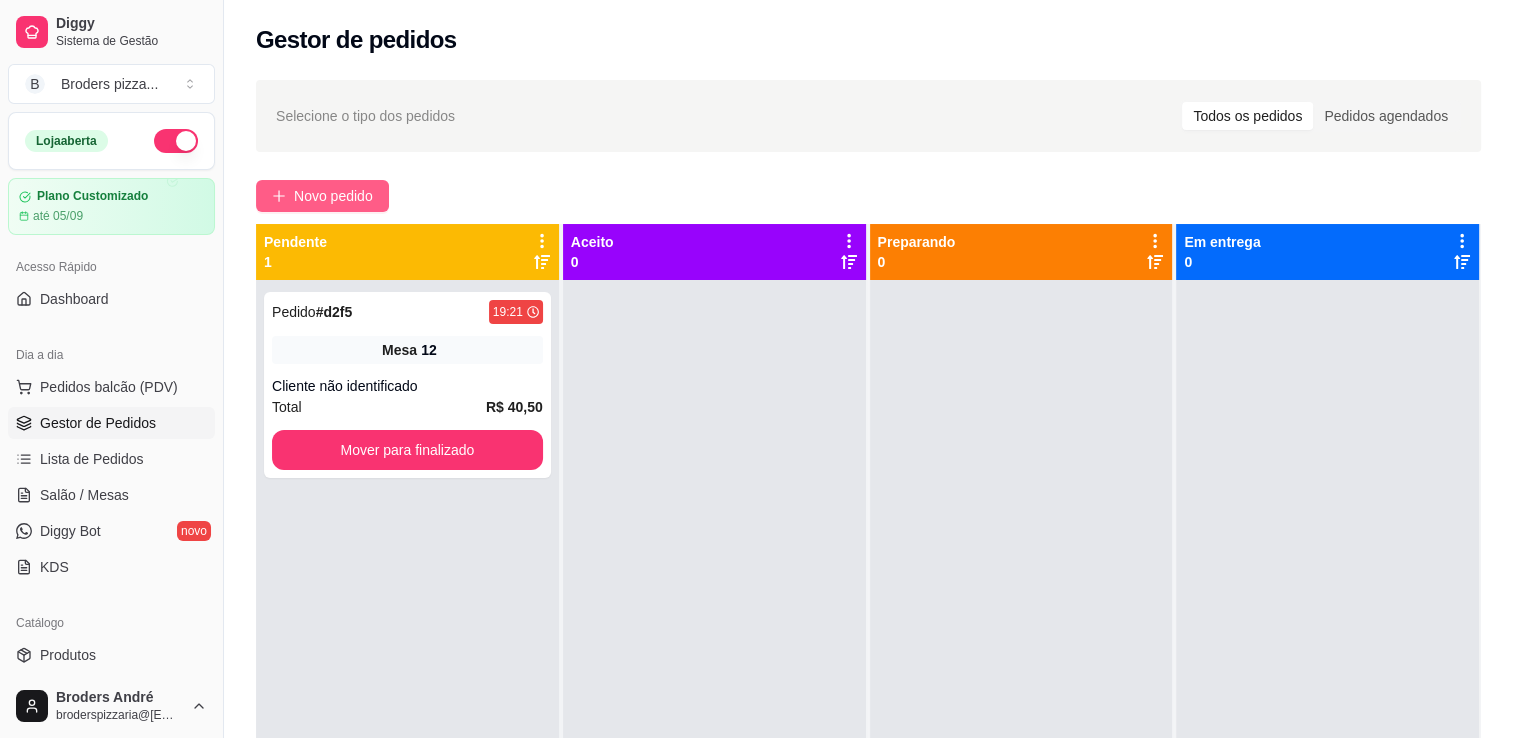 click on "Novo pedido" at bounding box center [333, 196] 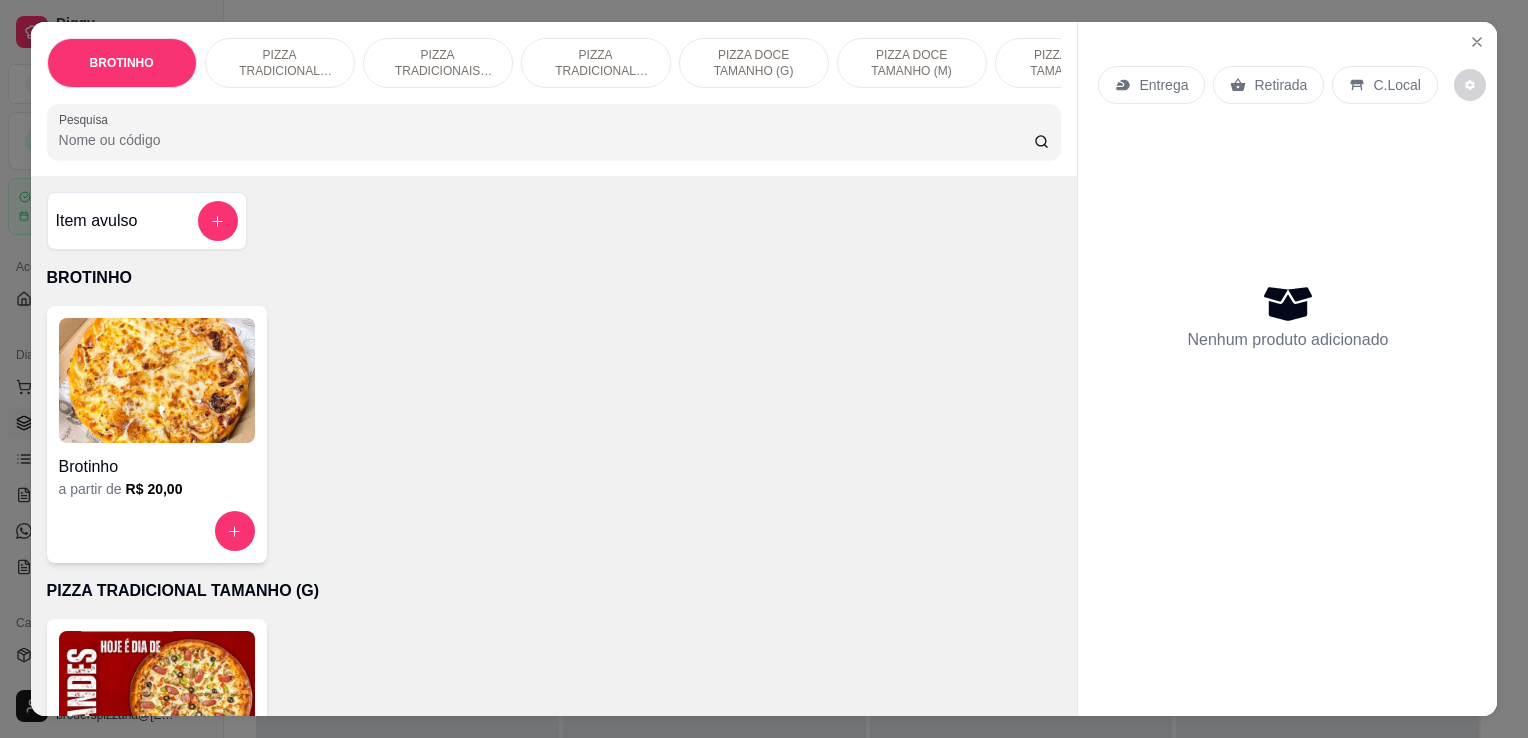 click on "PIZZA TRADICIONAL TAMANHO (P)" at bounding box center [596, 63] 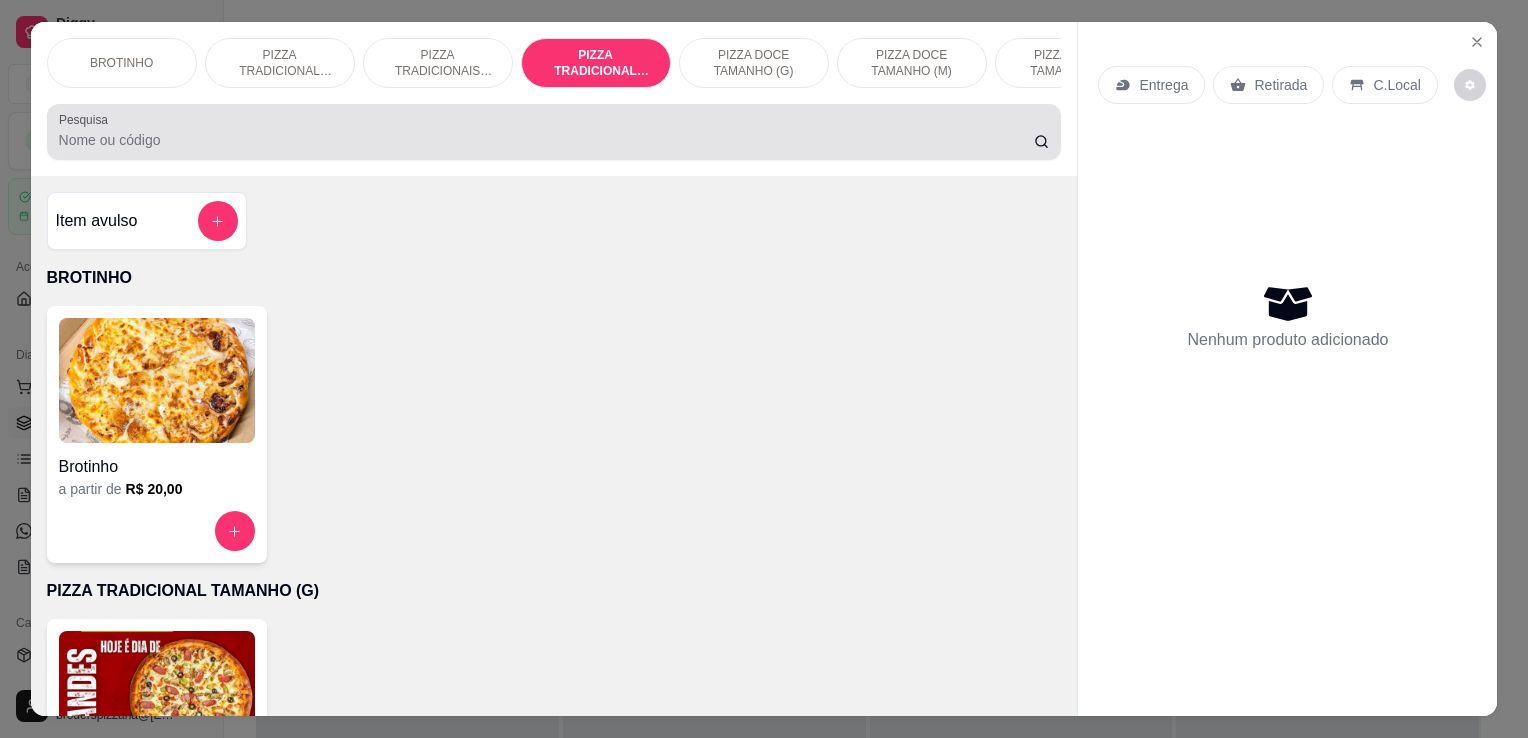 scroll, scrollTop: 1028, scrollLeft: 0, axis: vertical 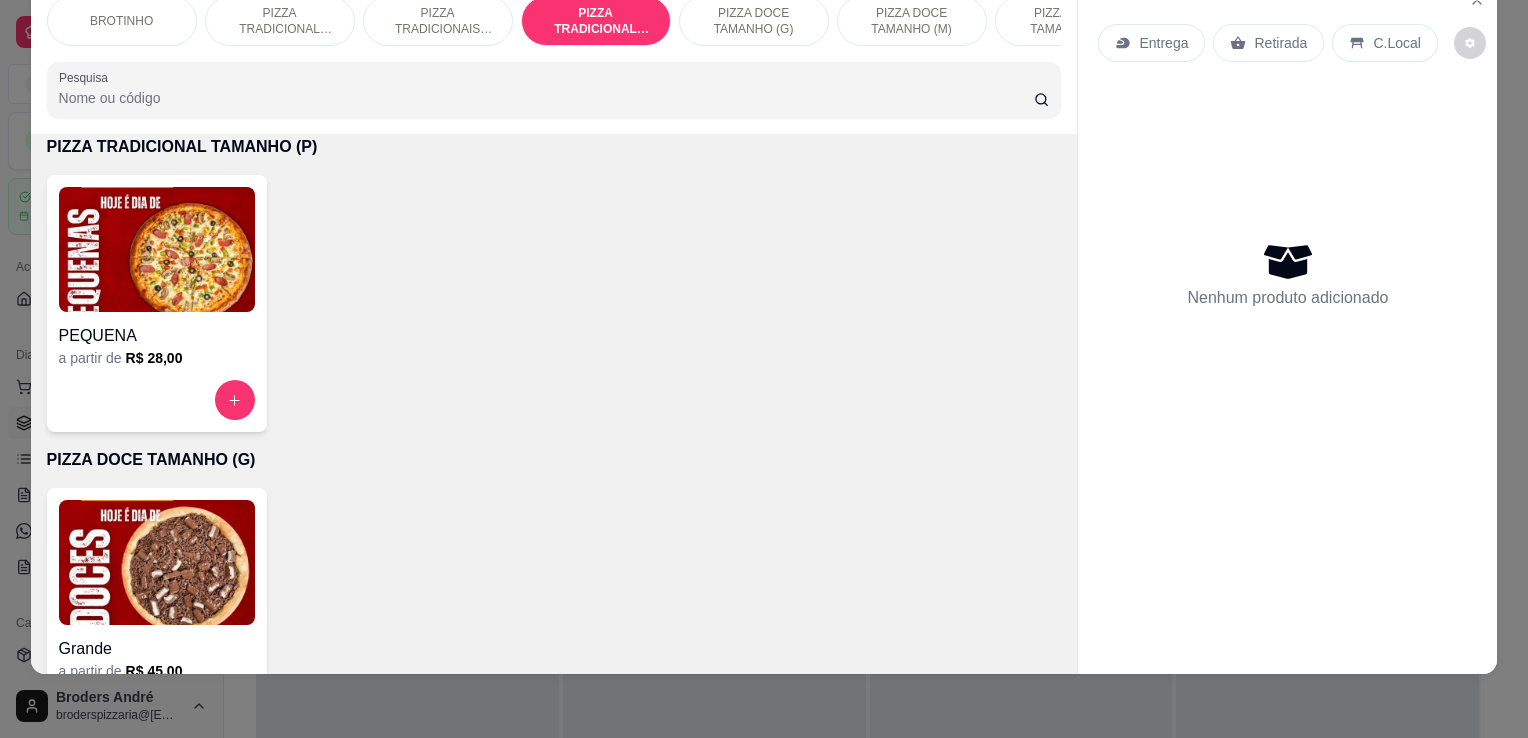 click on "R$ 28,00" at bounding box center (154, 358) 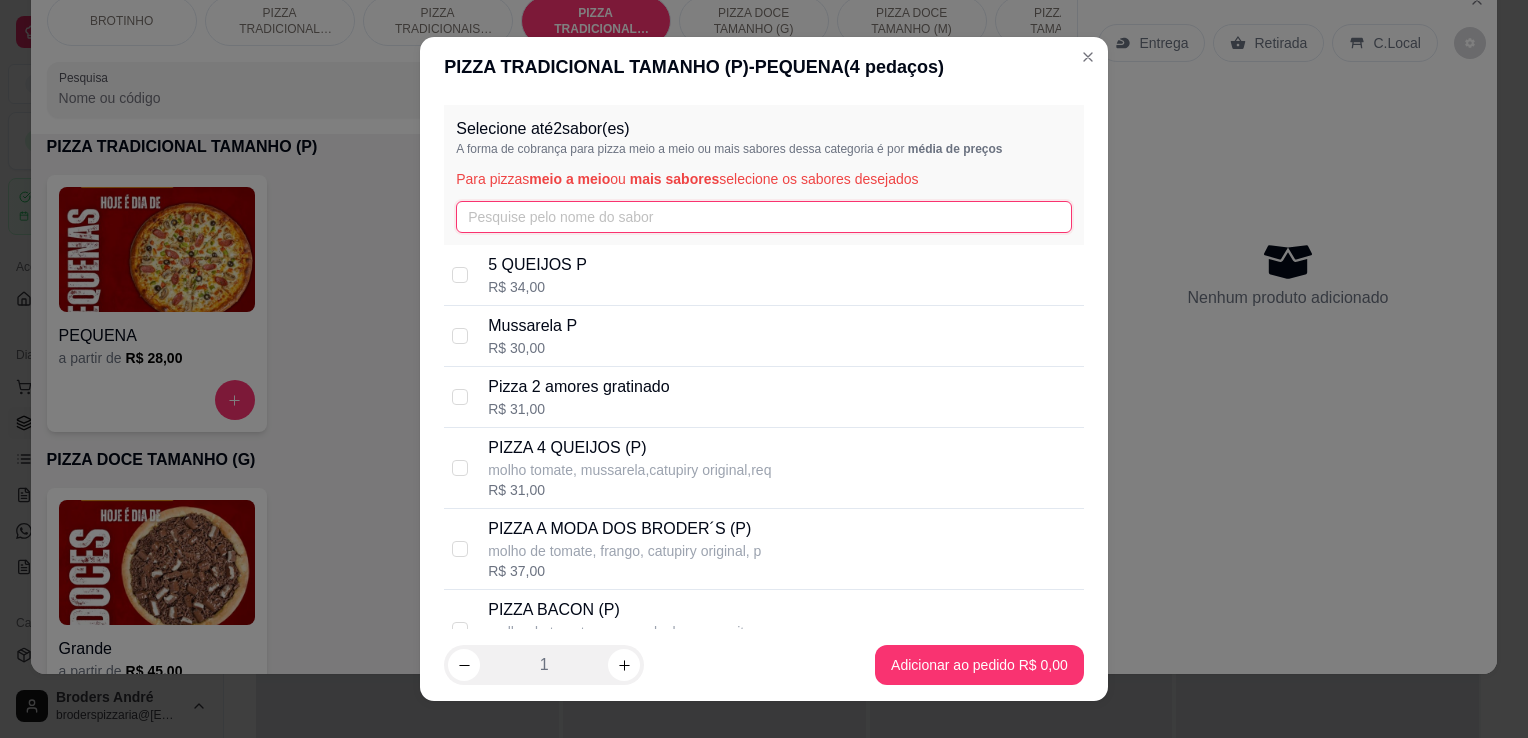 click at bounding box center [764, 217] 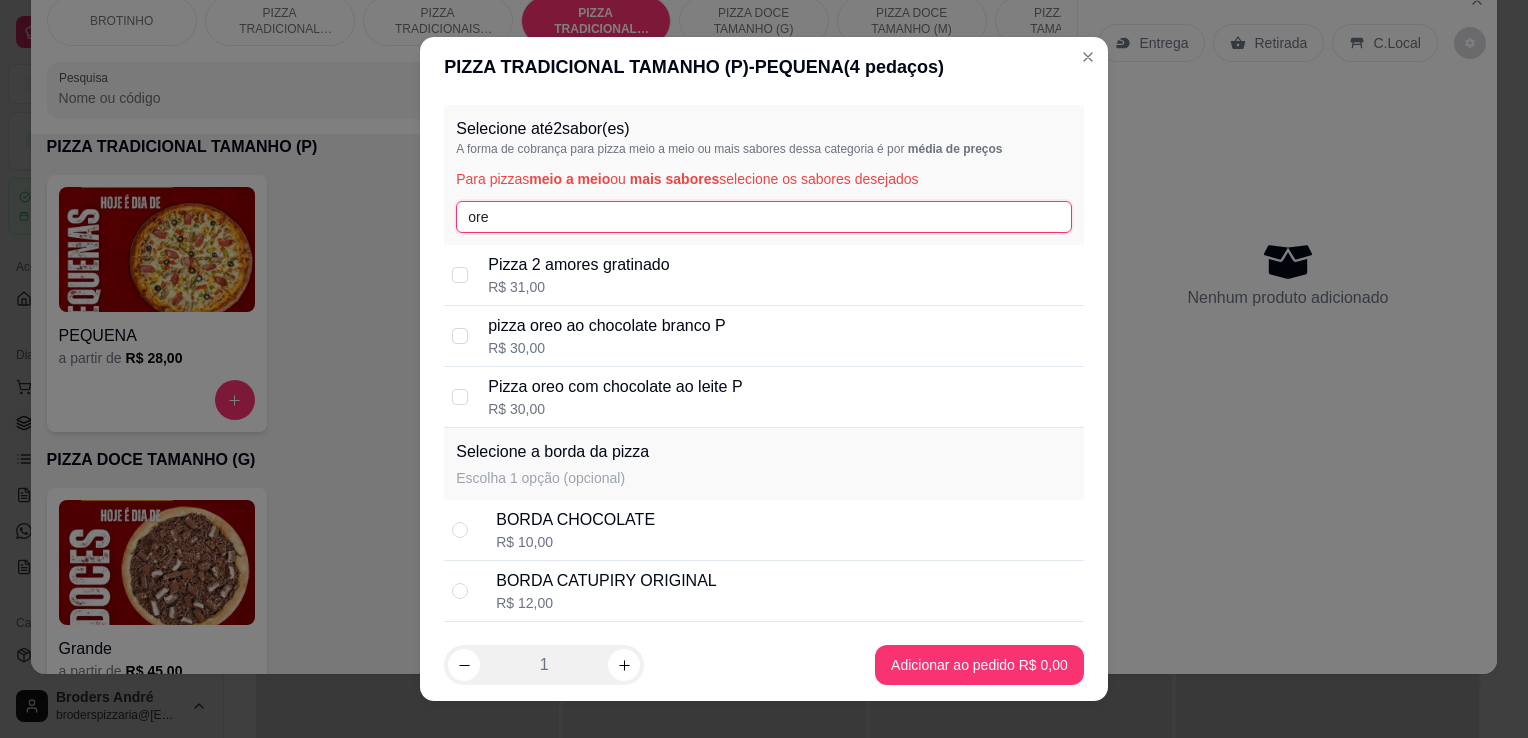 type on "ore" 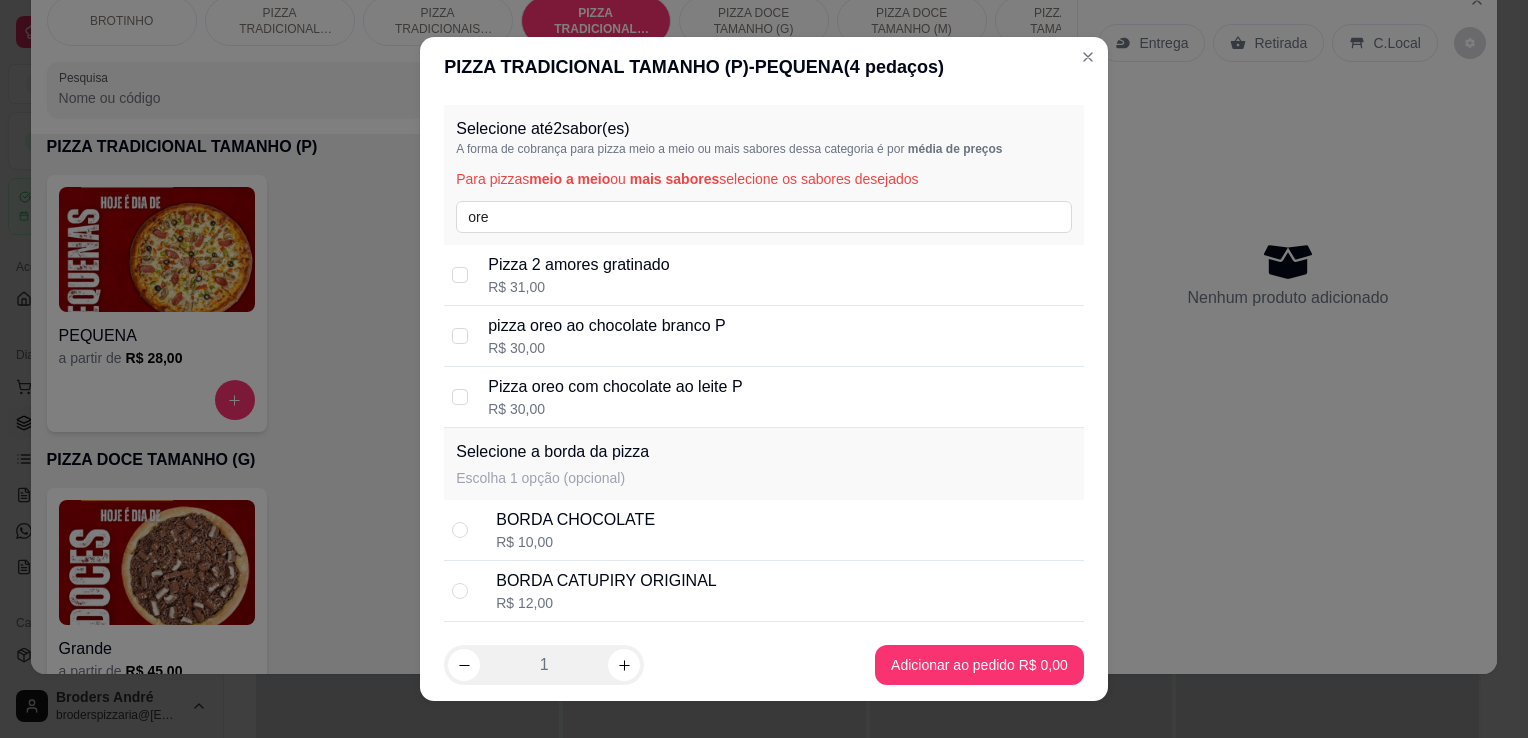 click on "R$ 30,00" at bounding box center (606, 348) 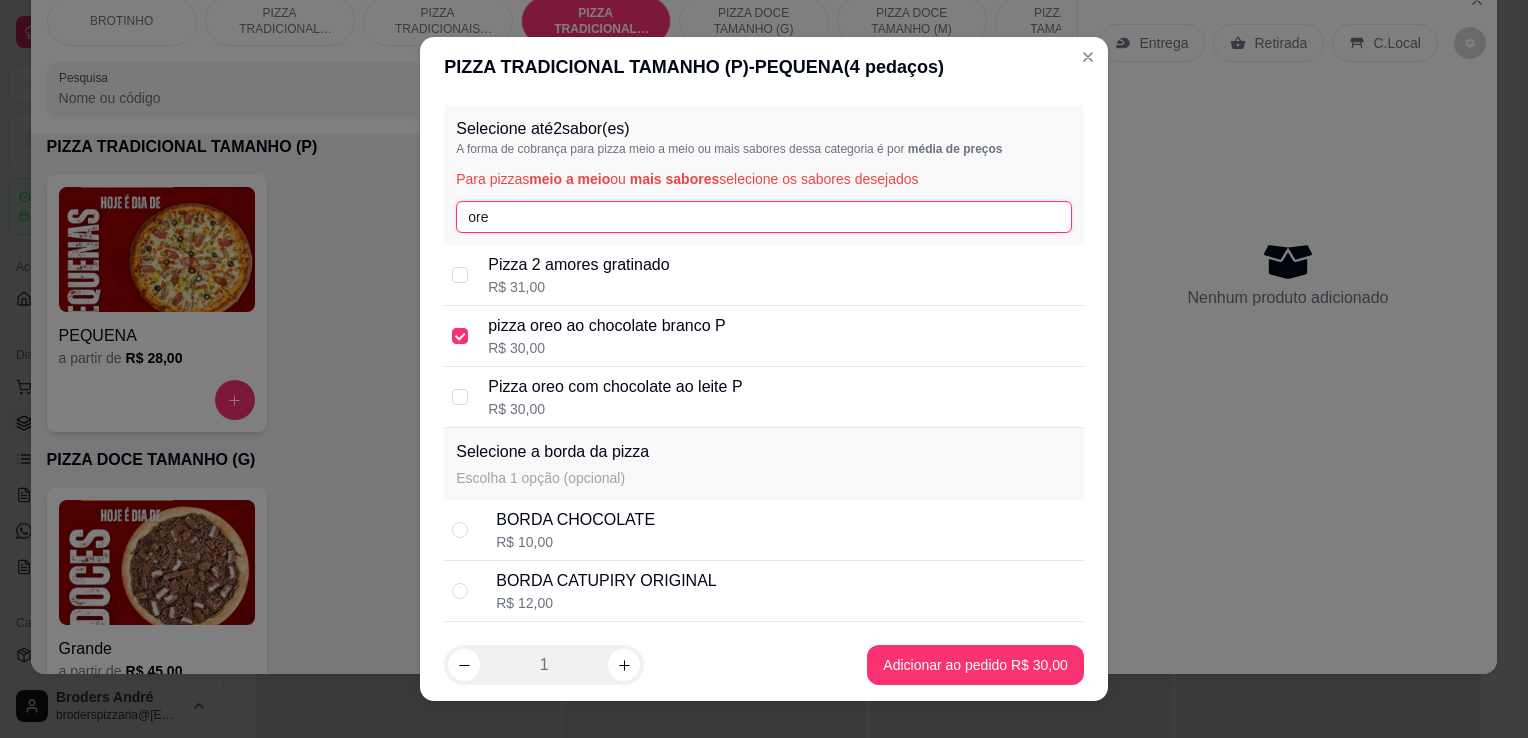 click on "ore" at bounding box center [764, 217] 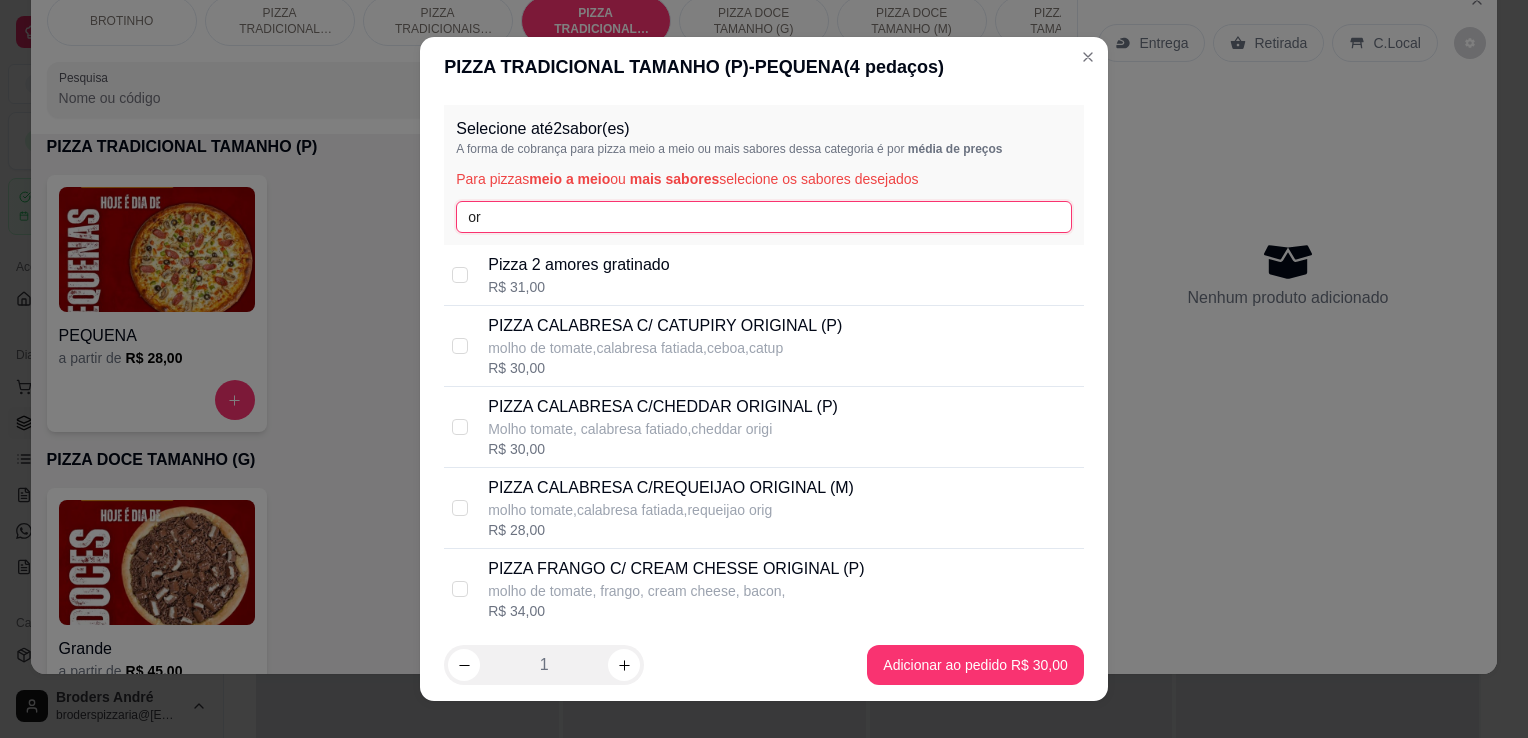 type on "o" 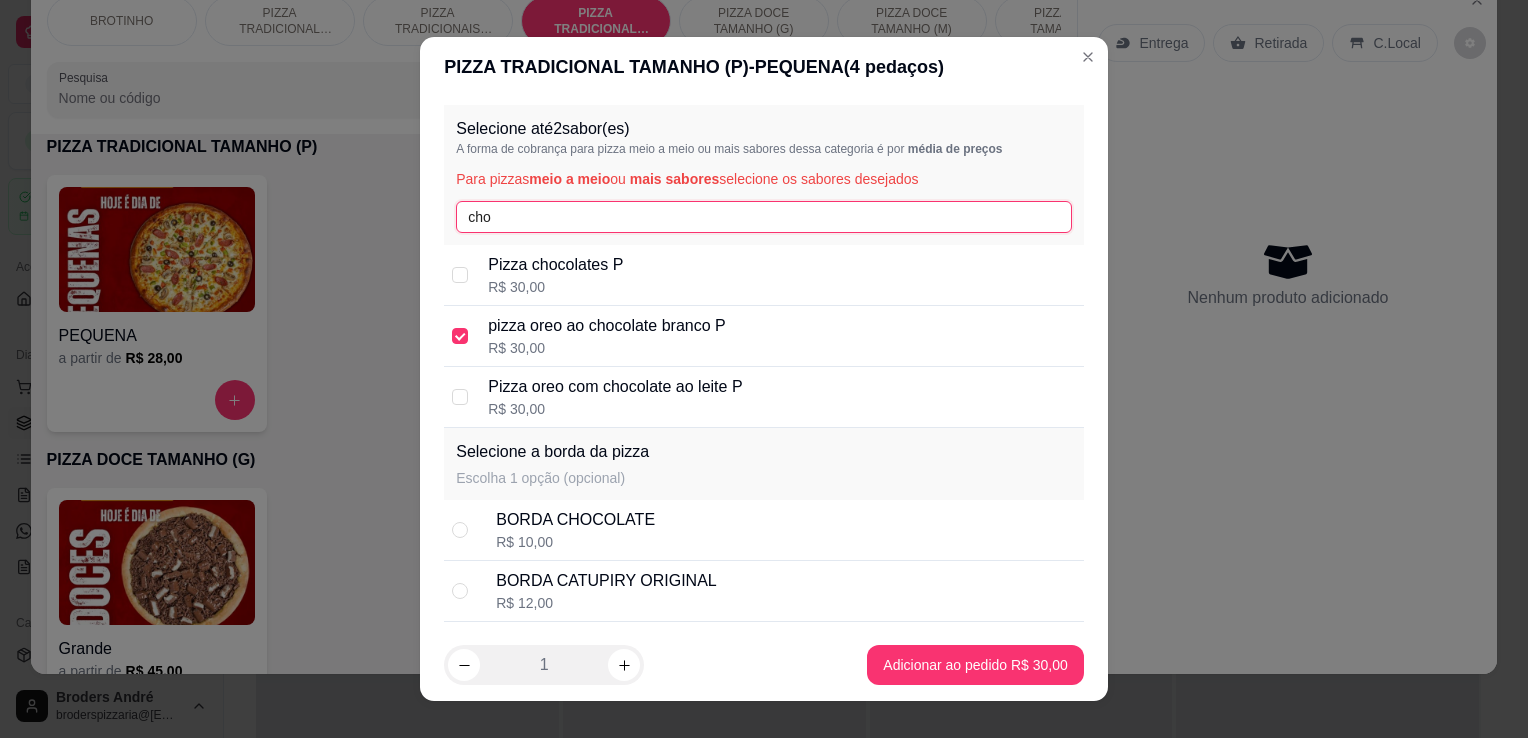 type on "cho" 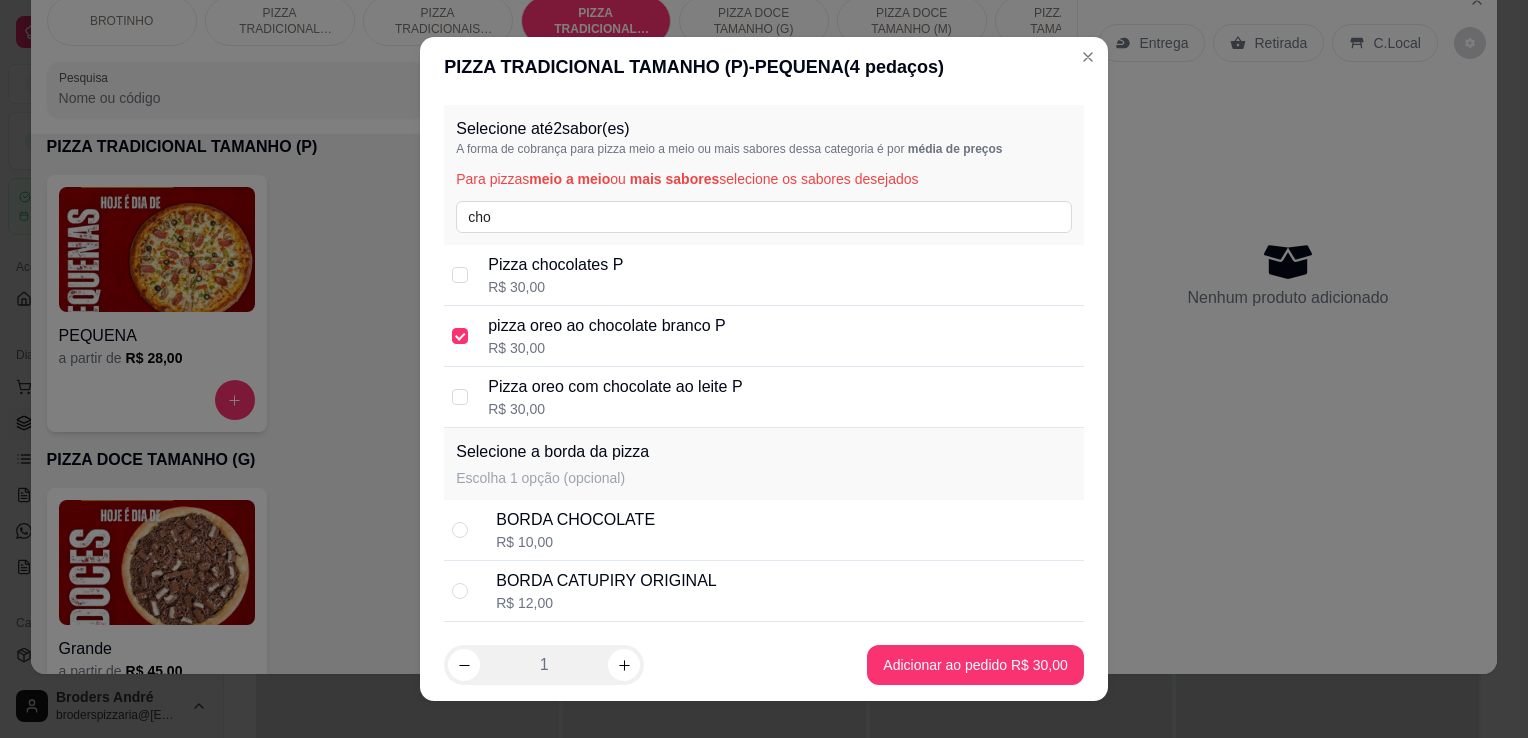 click on "Pizza chocolates  P R$ 30,00" at bounding box center [764, 275] 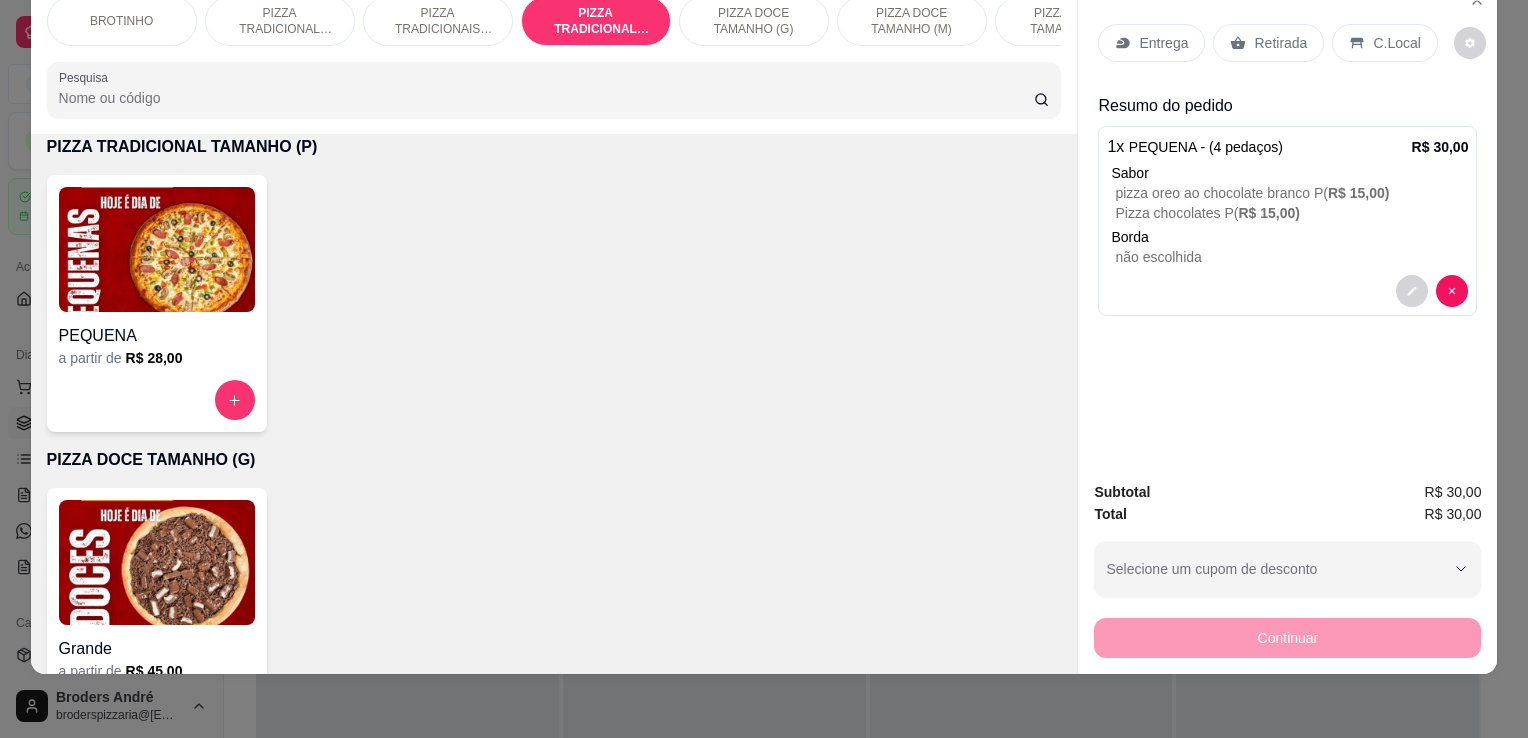 click on "Retirada" at bounding box center (1280, 43) 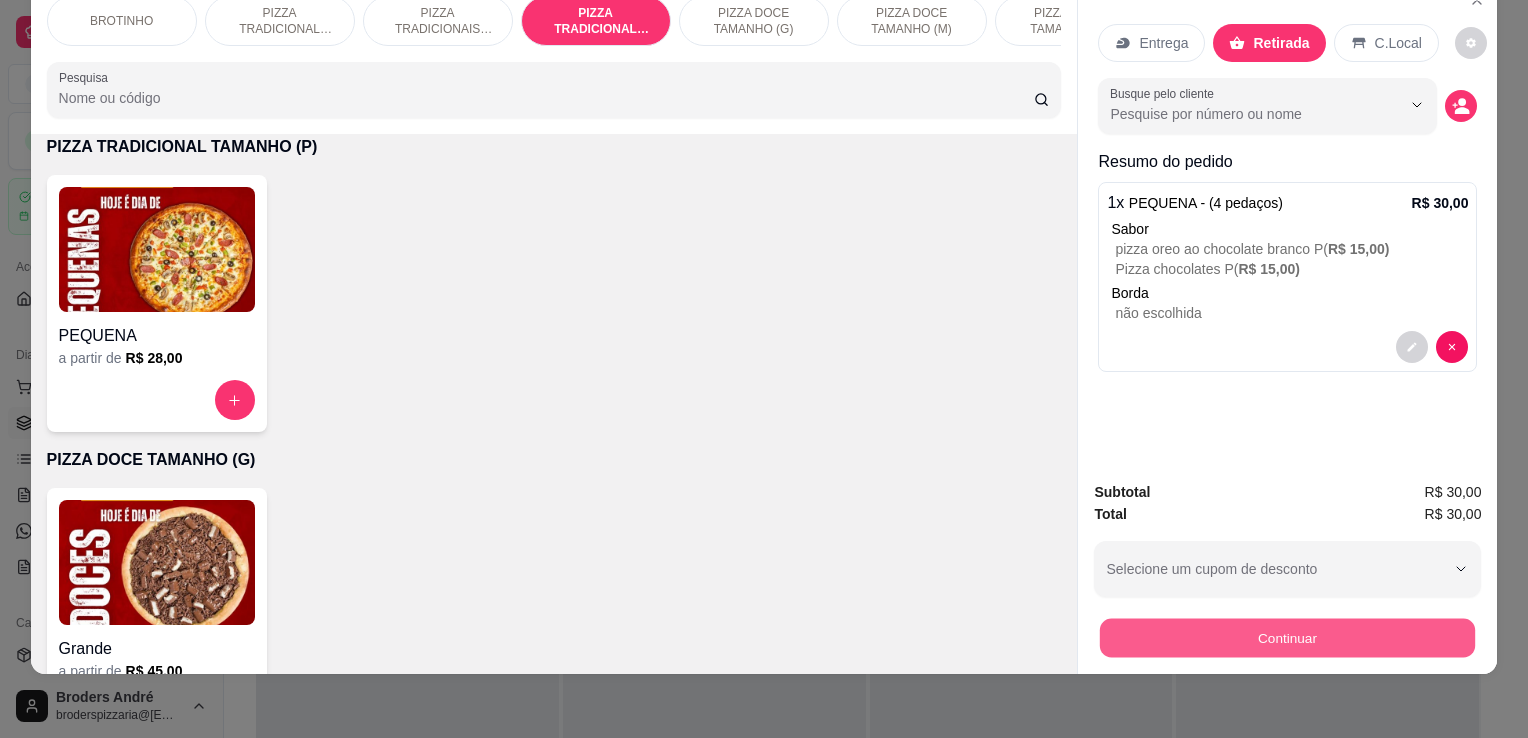 click on "Continuar" at bounding box center (1287, 637) 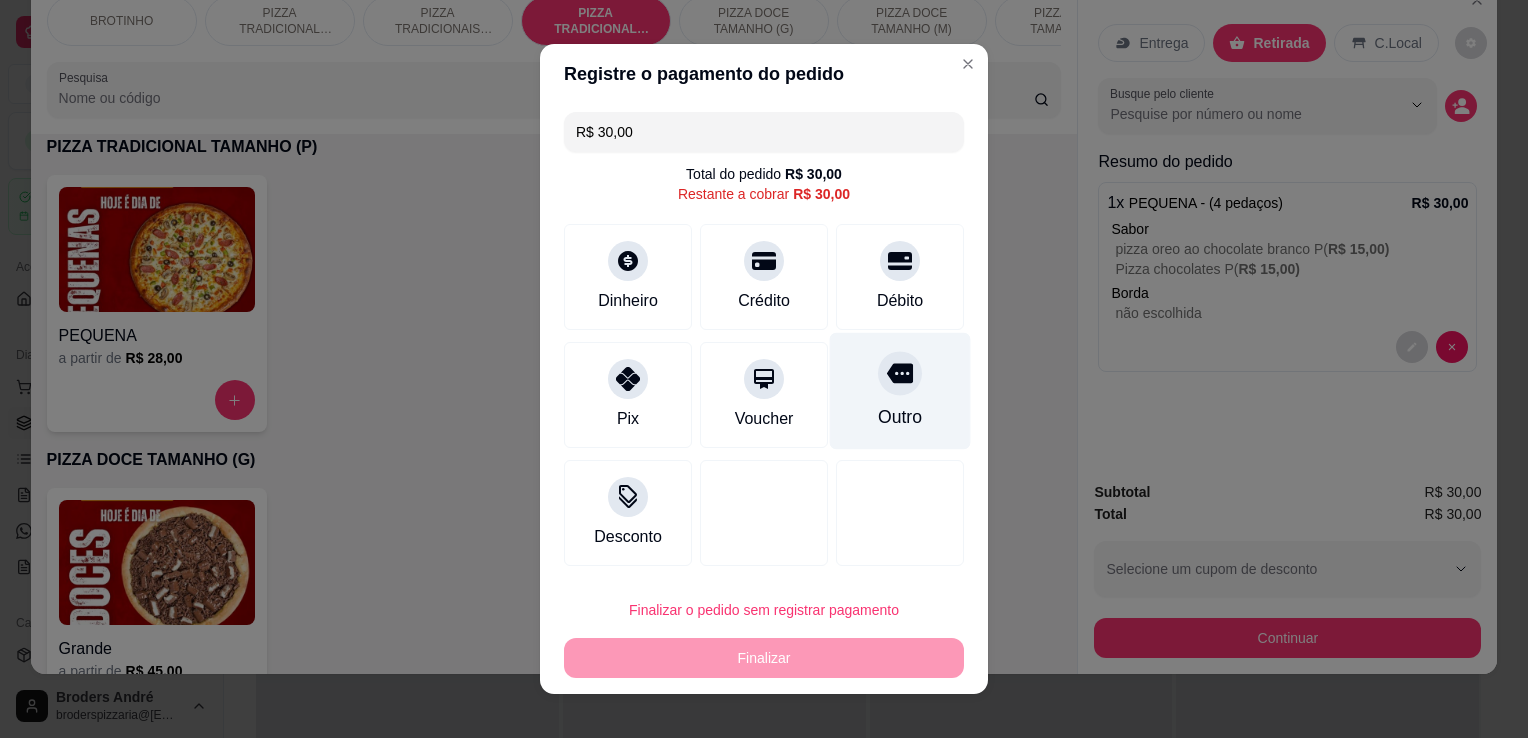 click on "Outro" at bounding box center [900, 391] 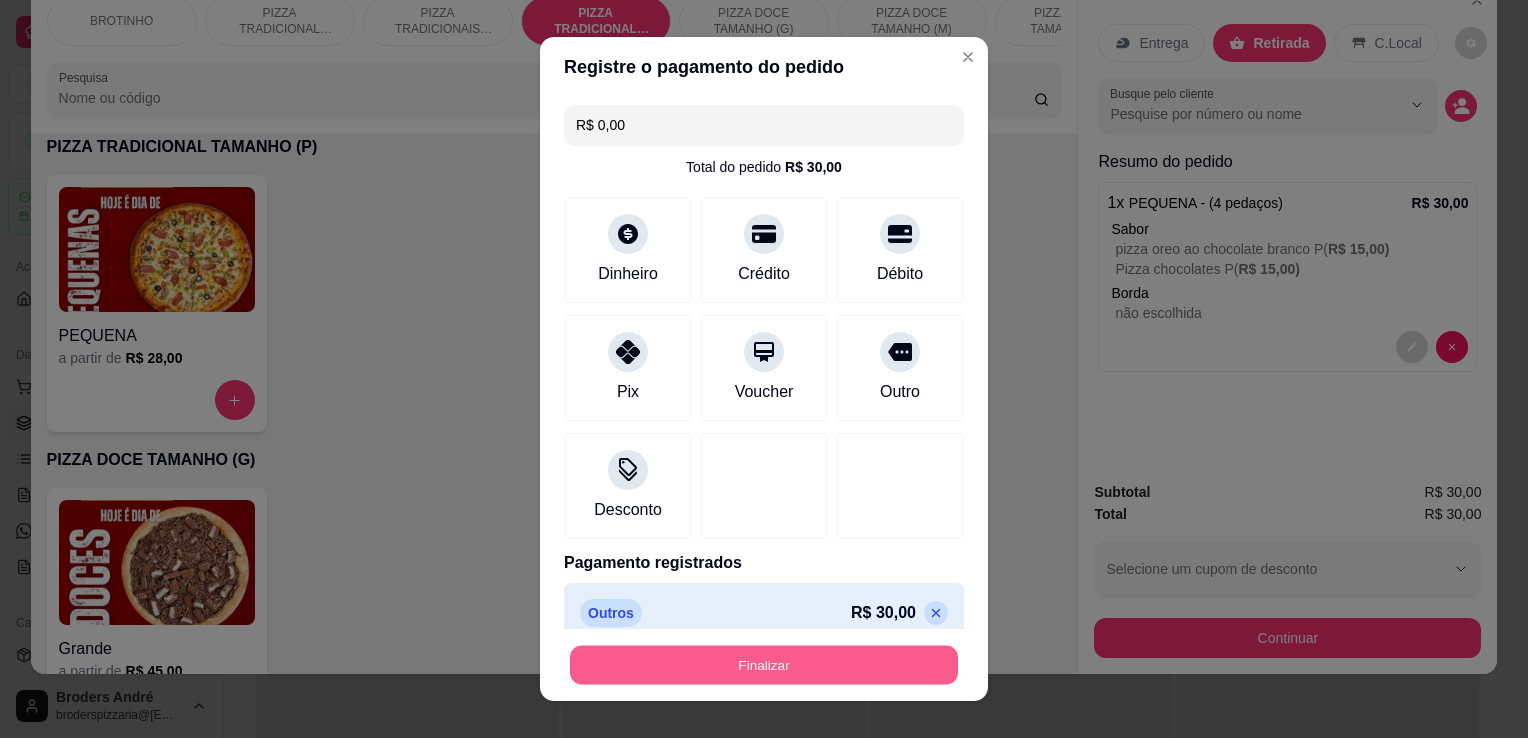 click on "Finalizar" at bounding box center [764, 665] 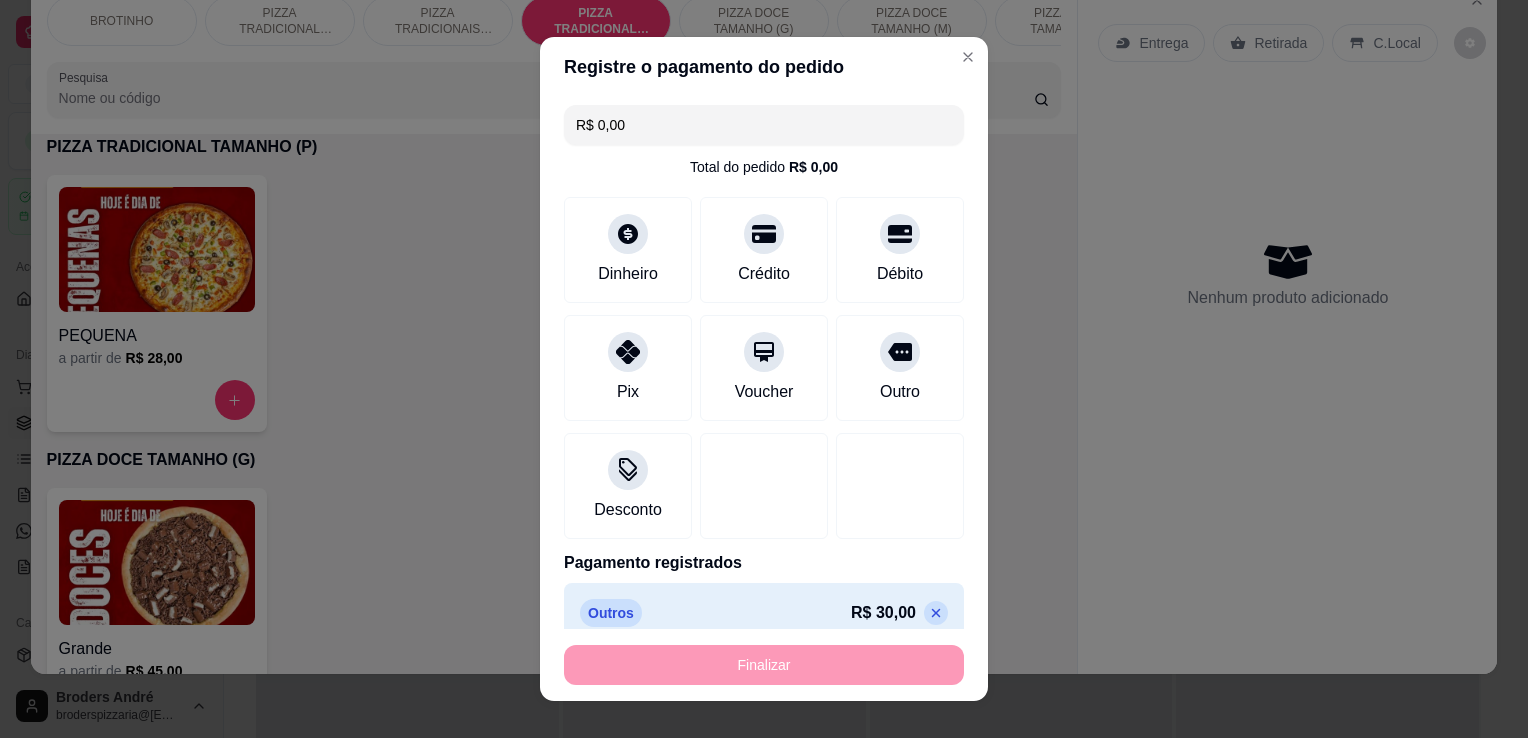 type on "-R$ 30,00" 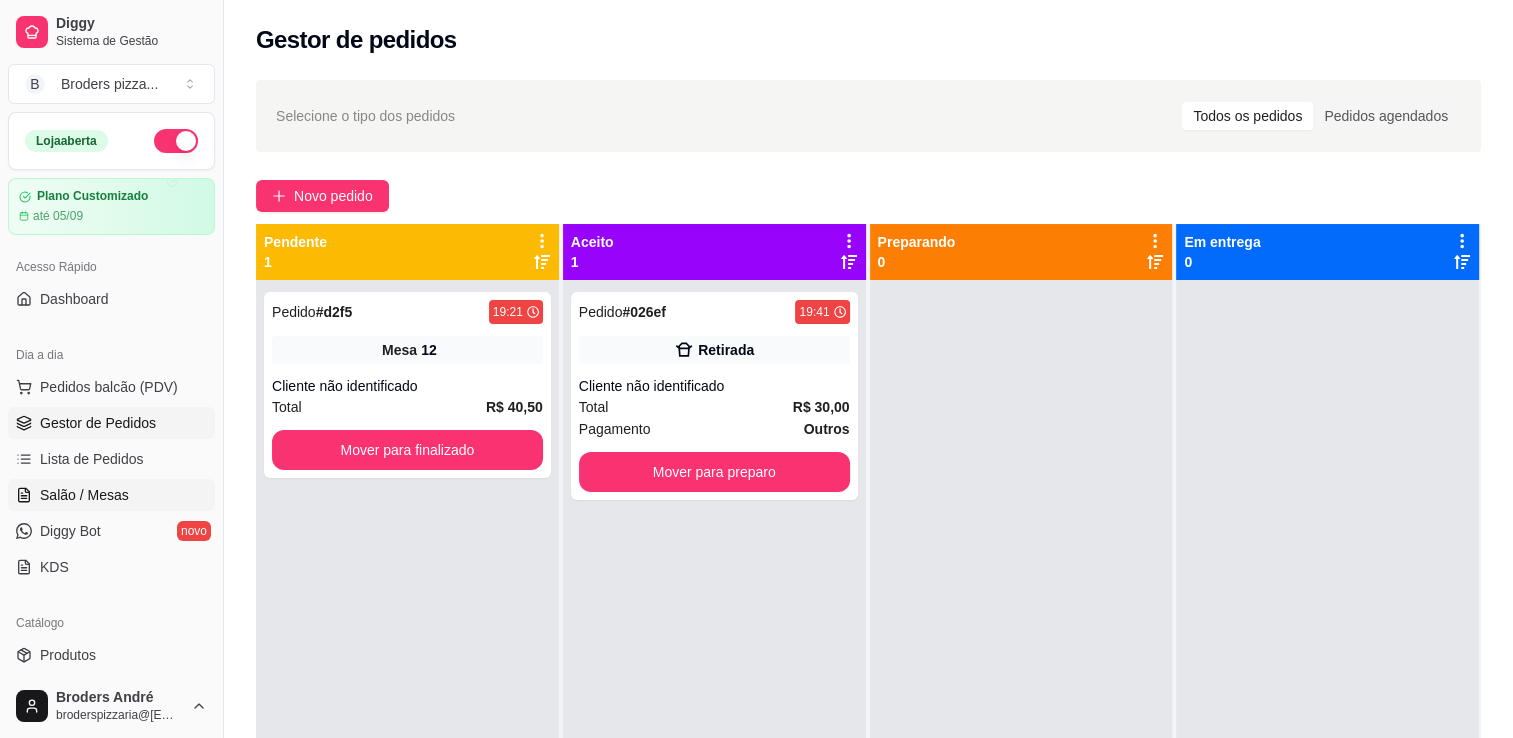 click on "Salão / Mesas" at bounding box center (84, 495) 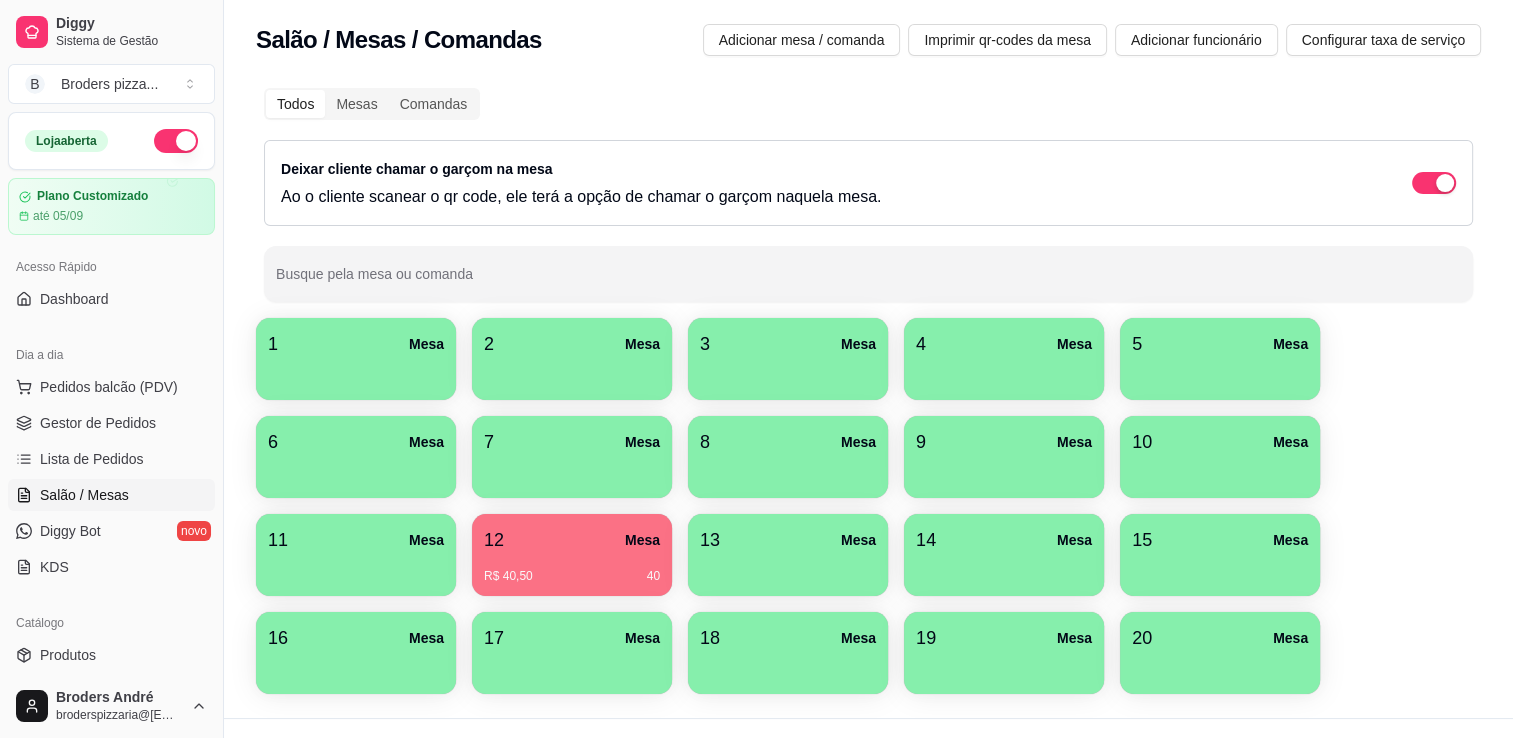 click on "20 Mesa" at bounding box center (1220, 638) 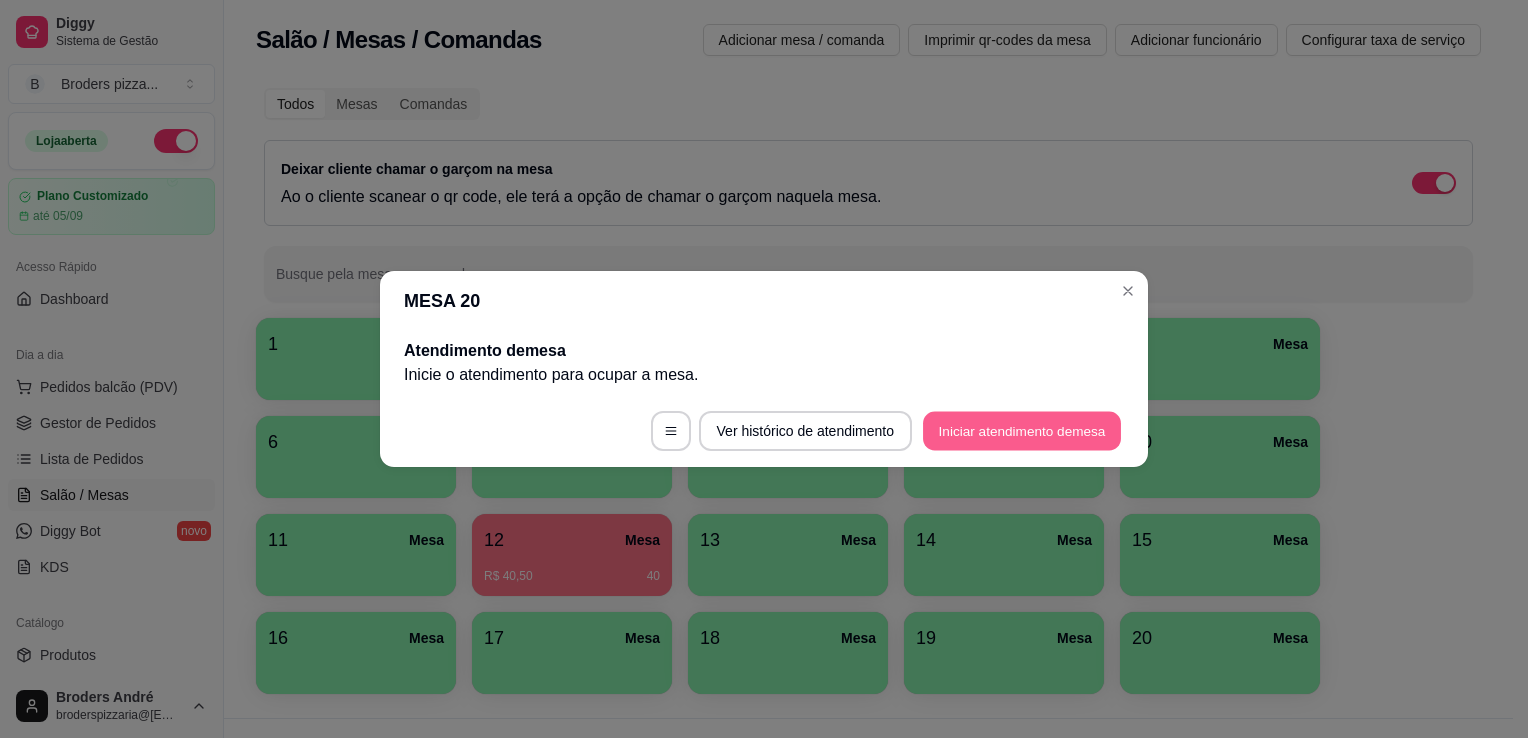 click on "Iniciar atendimento de  mesa" at bounding box center (1022, 431) 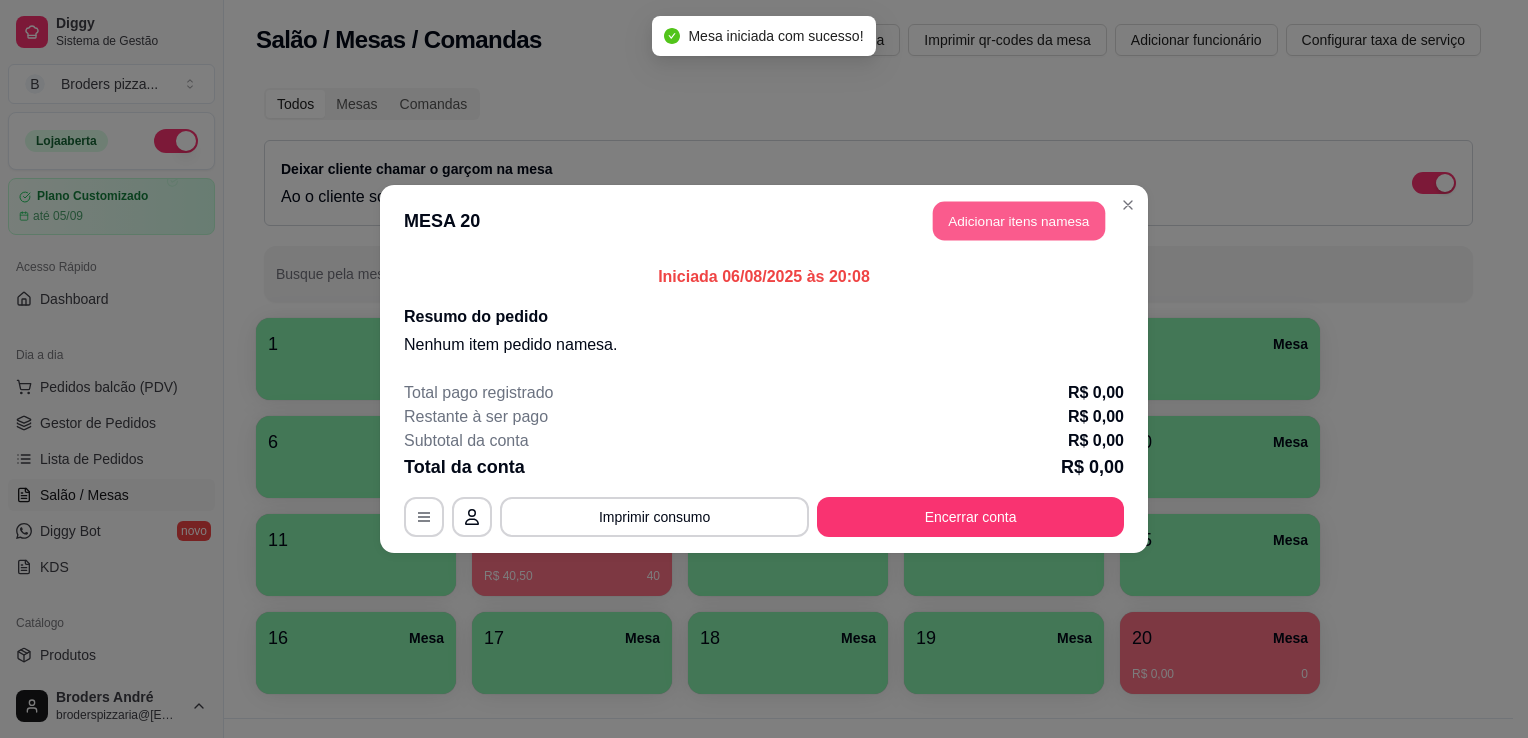 click on "Adicionar itens na  mesa" at bounding box center [1019, 221] 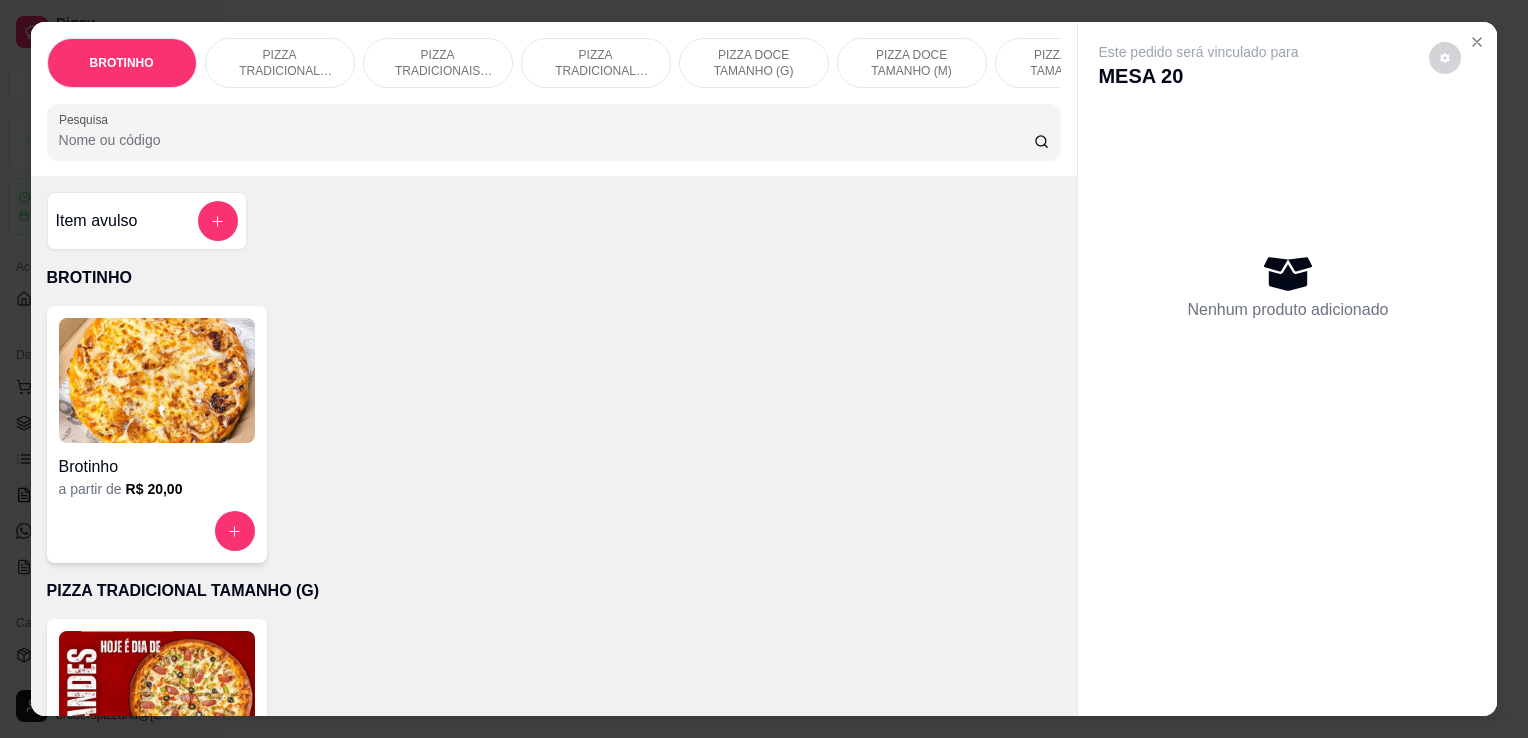 click at bounding box center (157, 693) 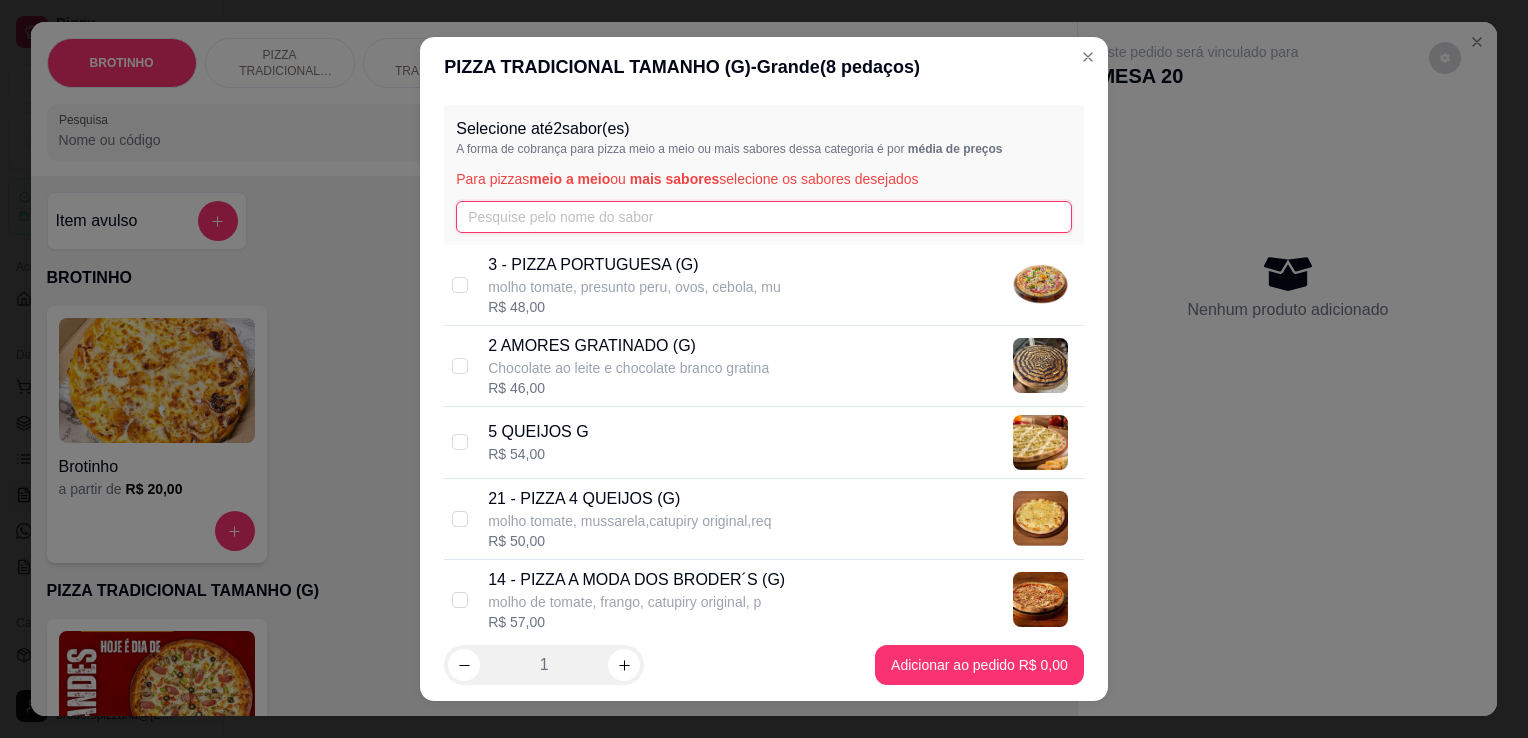 click at bounding box center [764, 217] 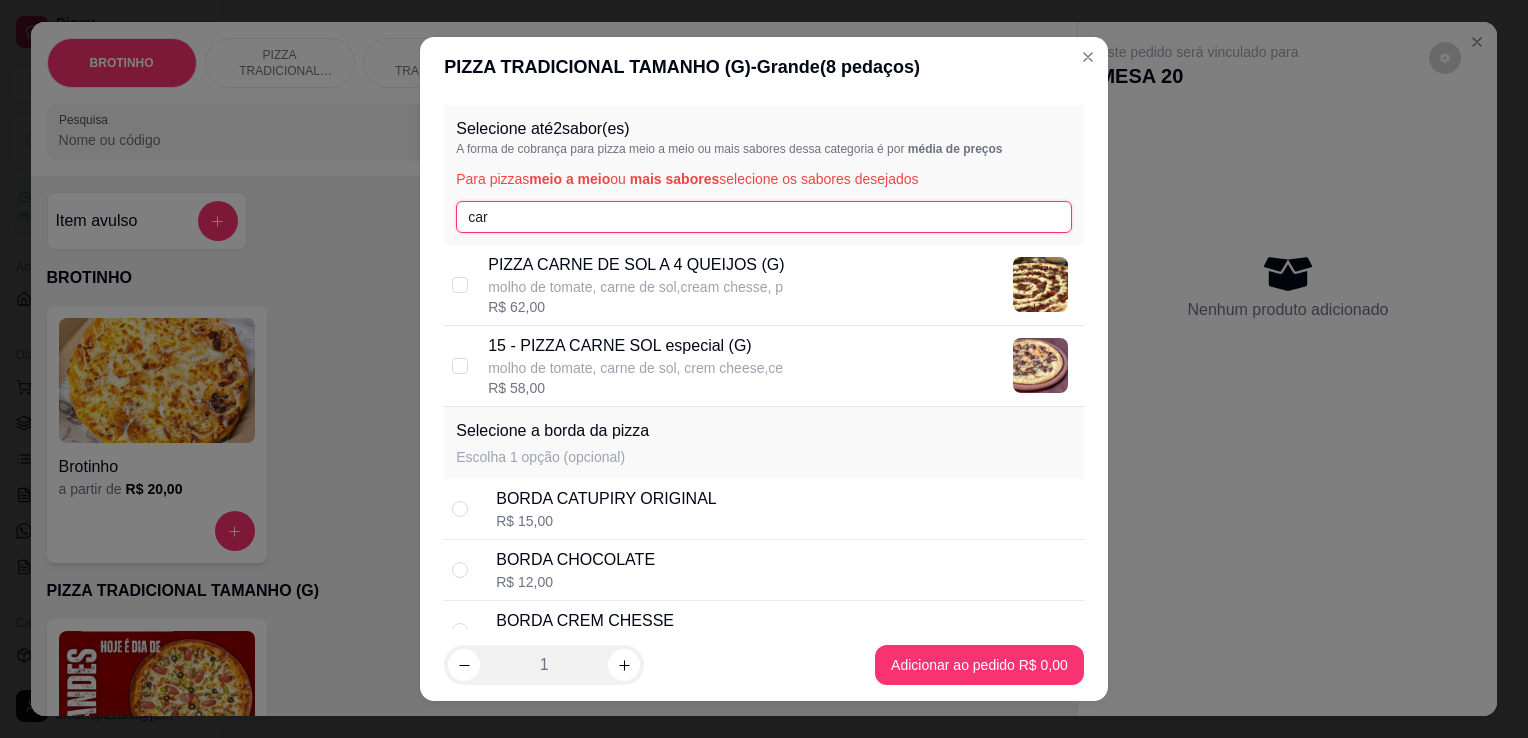type on "car" 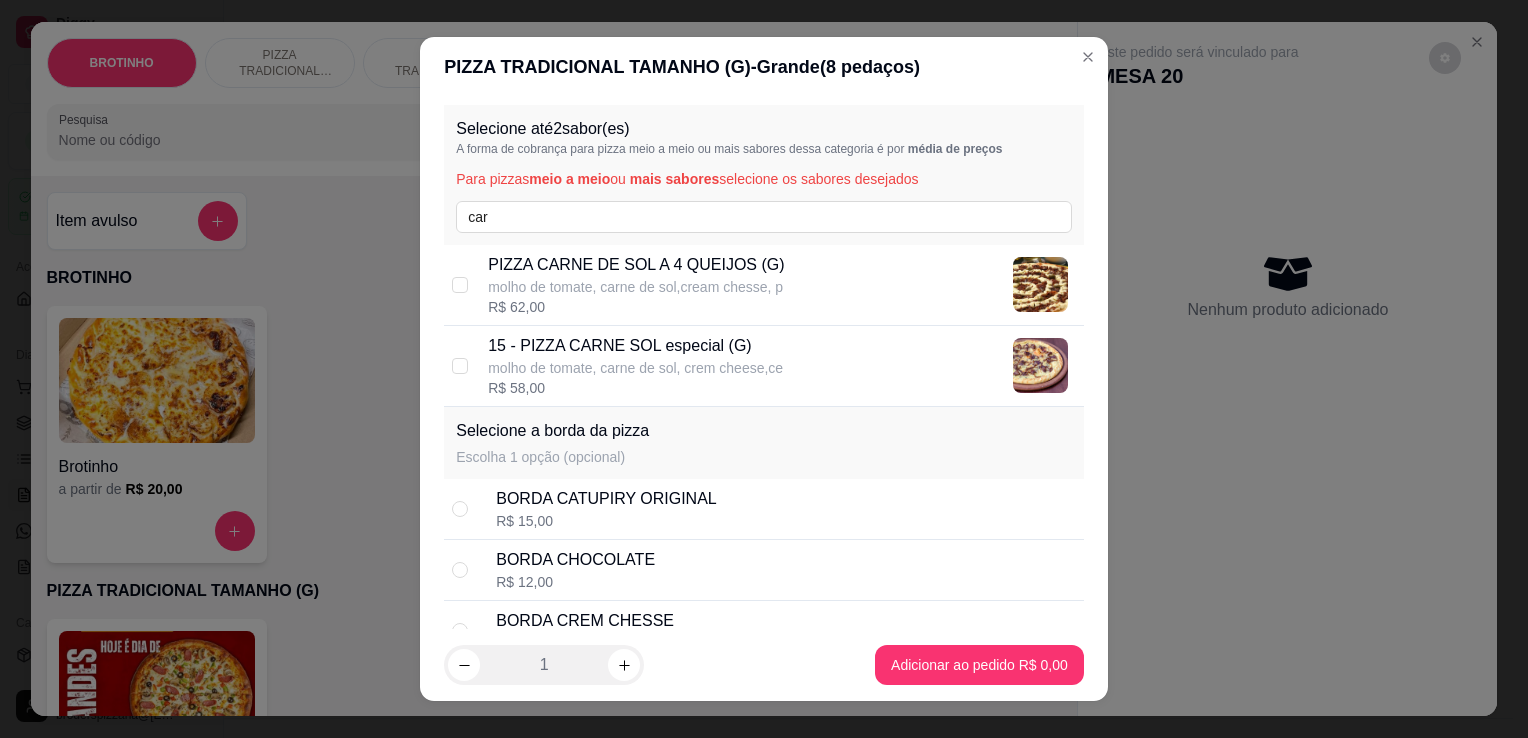 click on "PIZZA CARNE DE SOL A 4 QUEIJOS (G) molho de tomate, carne de sol,cream chesse, p R$ 62,00" at bounding box center [764, 285] 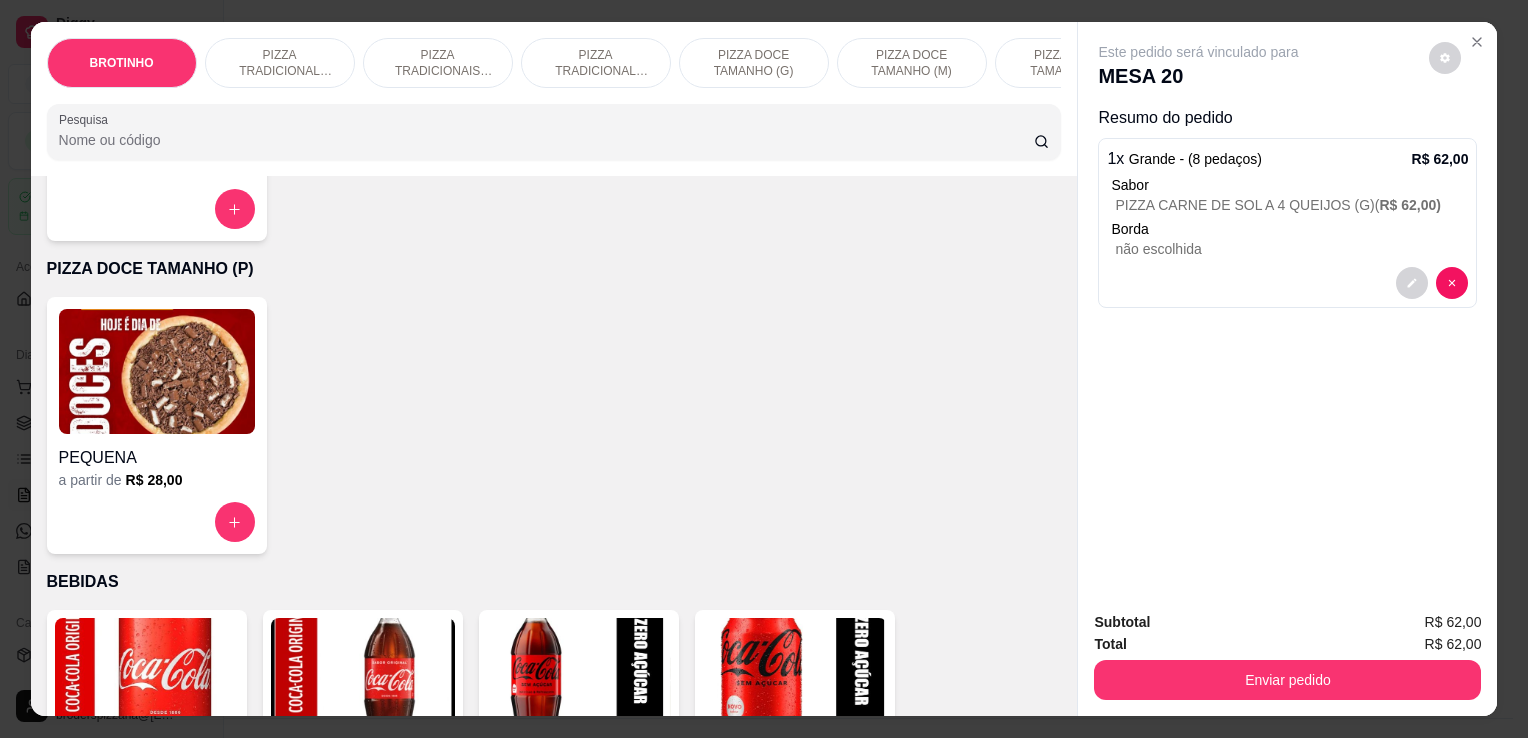 scroll, scrollTop: 2676, scrollLeft: 0, axis: vertical 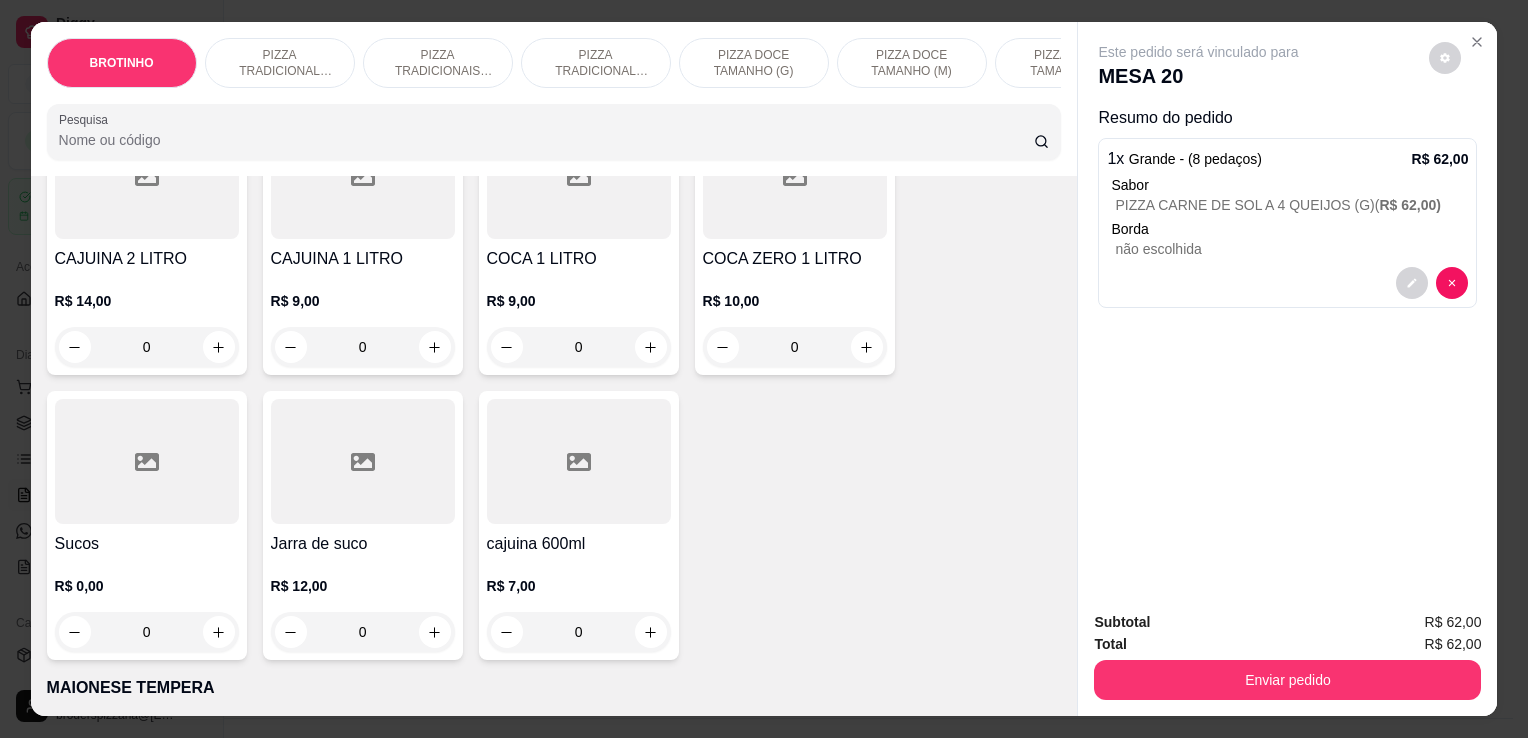 click on "Jarra de suco" at bounding box center (363, 544) 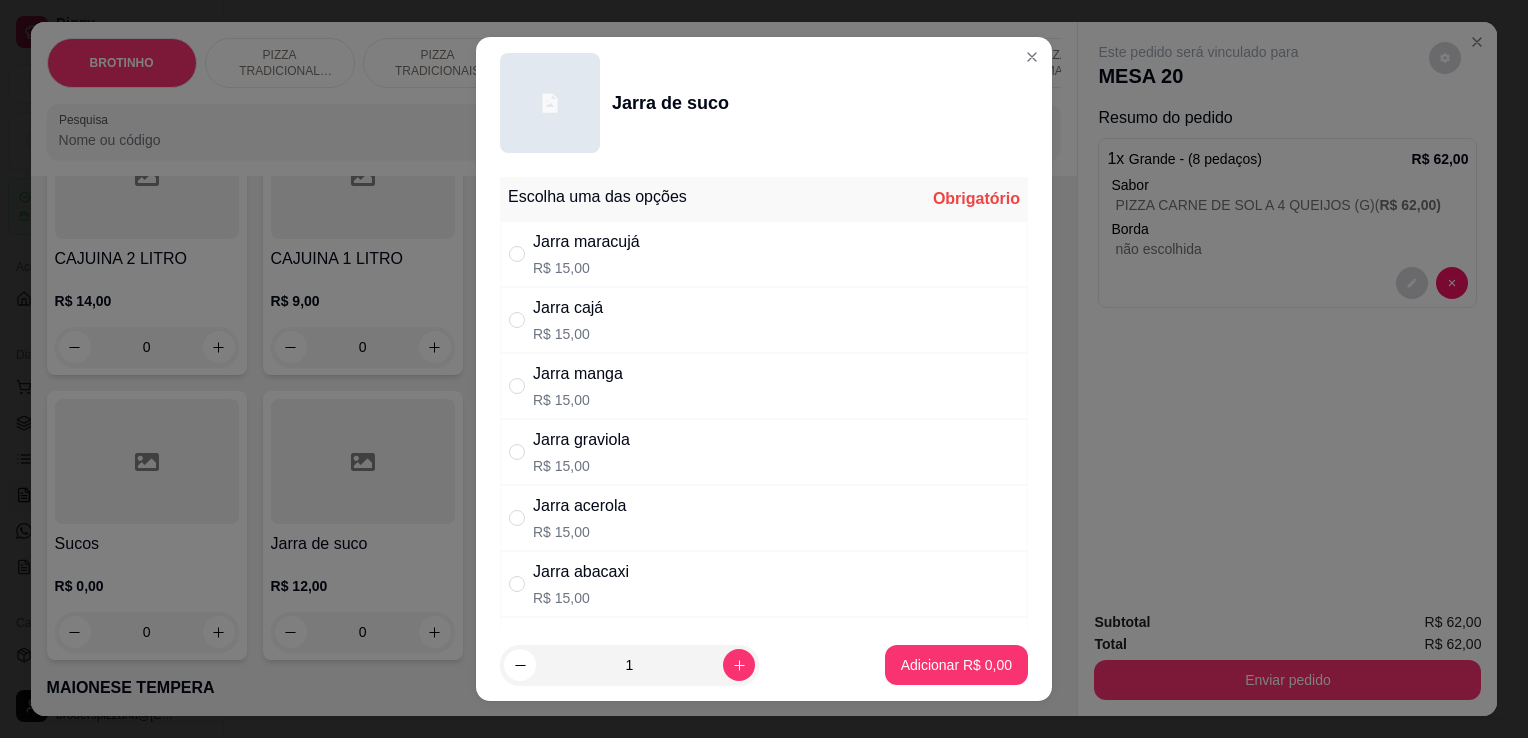 click on "Jarra maracujá  R$ 15,00" at bounding box center [764, 254] 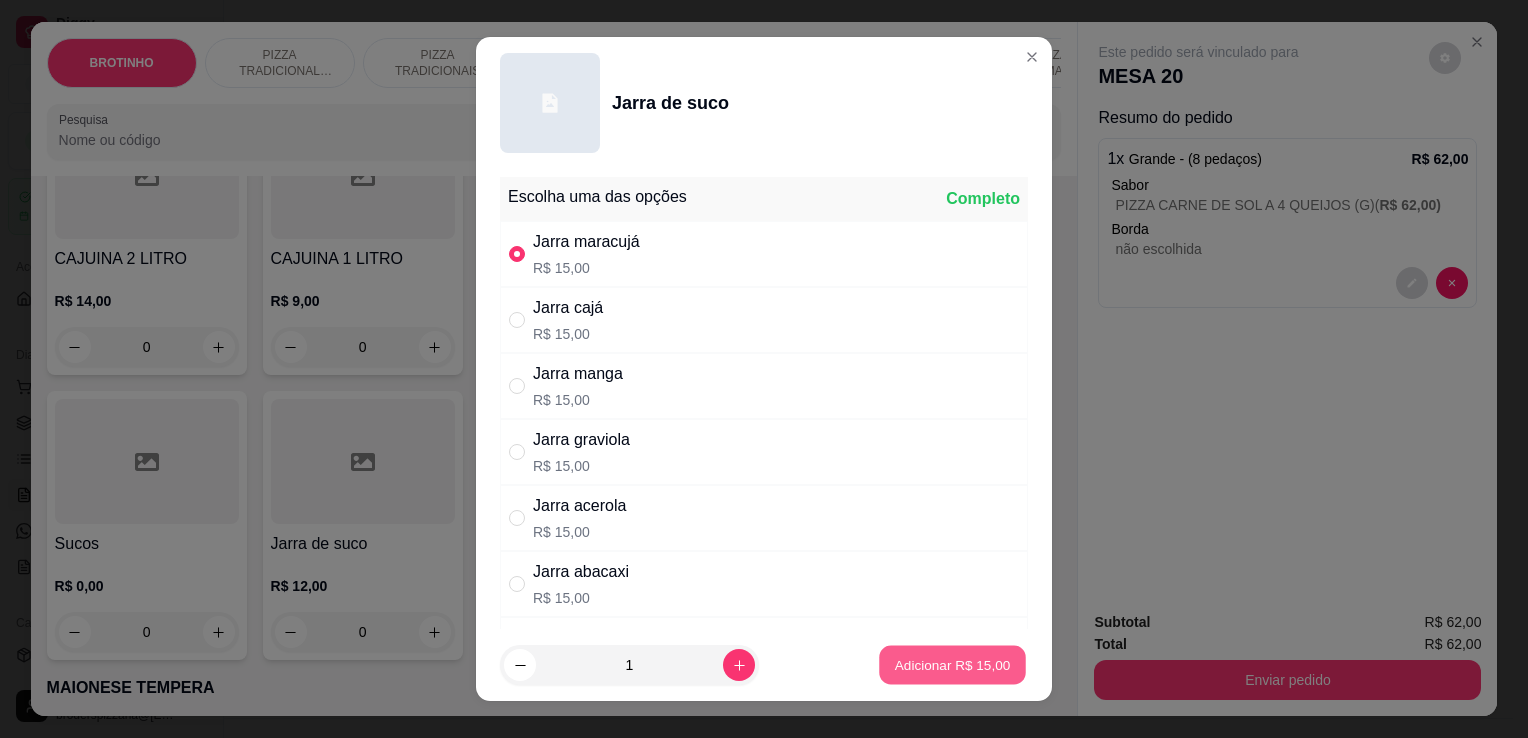 click on "Adicionar   R$ 15,00" at bounding box center [953, 664] 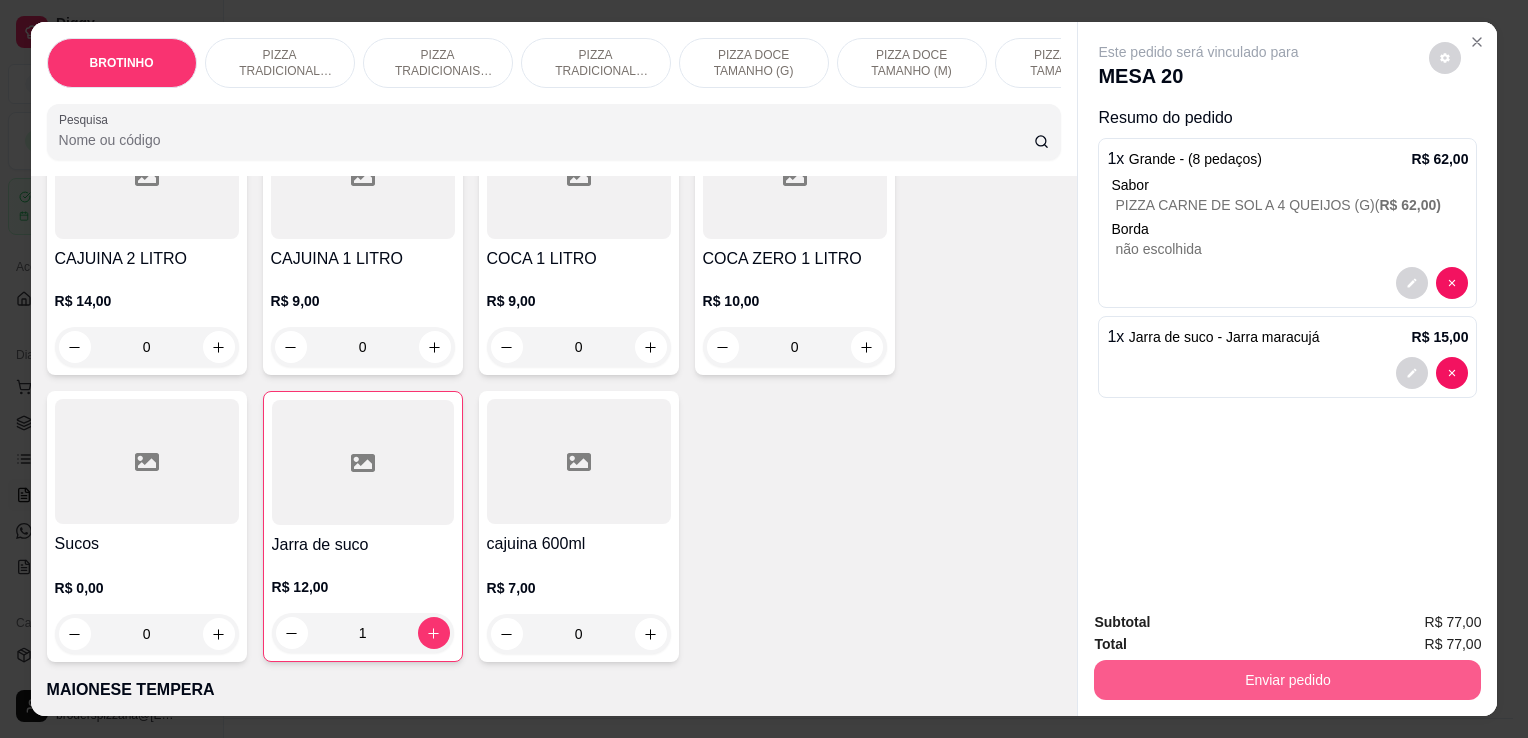 click on "Enviar pedido" at bounding box center [1287, 680] 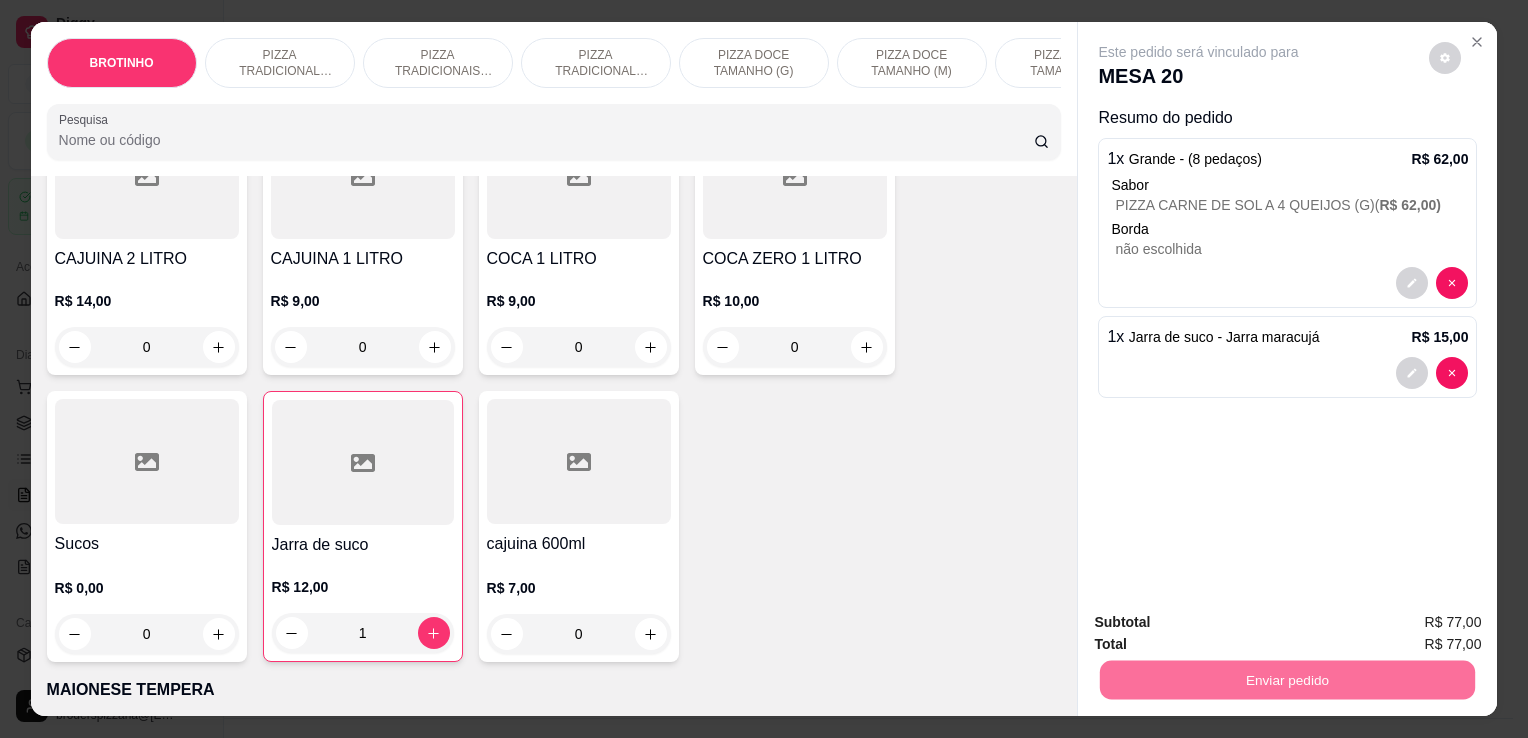 click on "Não registrar e enviar pedido" at bounding box center (1222, 623) 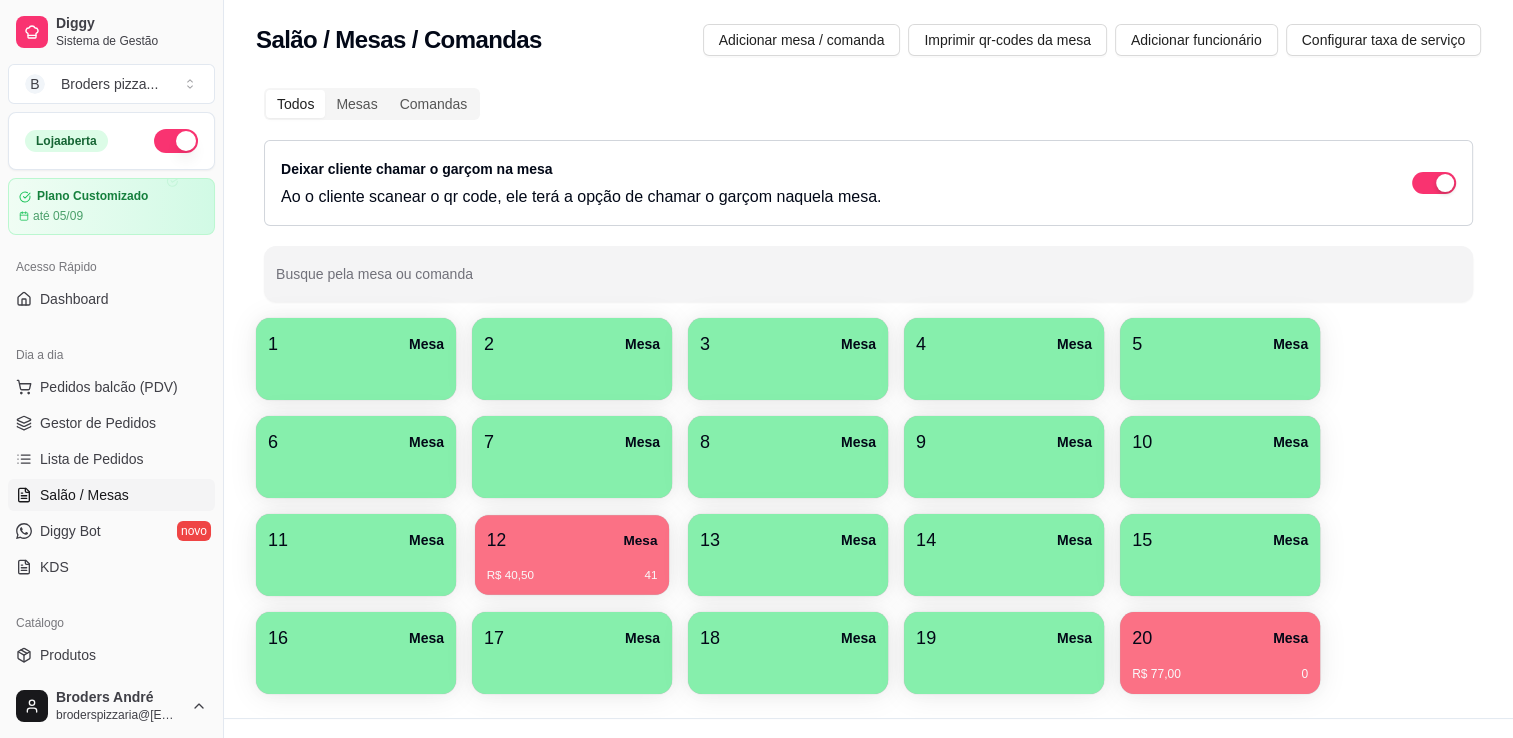 click on "R$ 40,50 41" at bounding box center [572, 568] 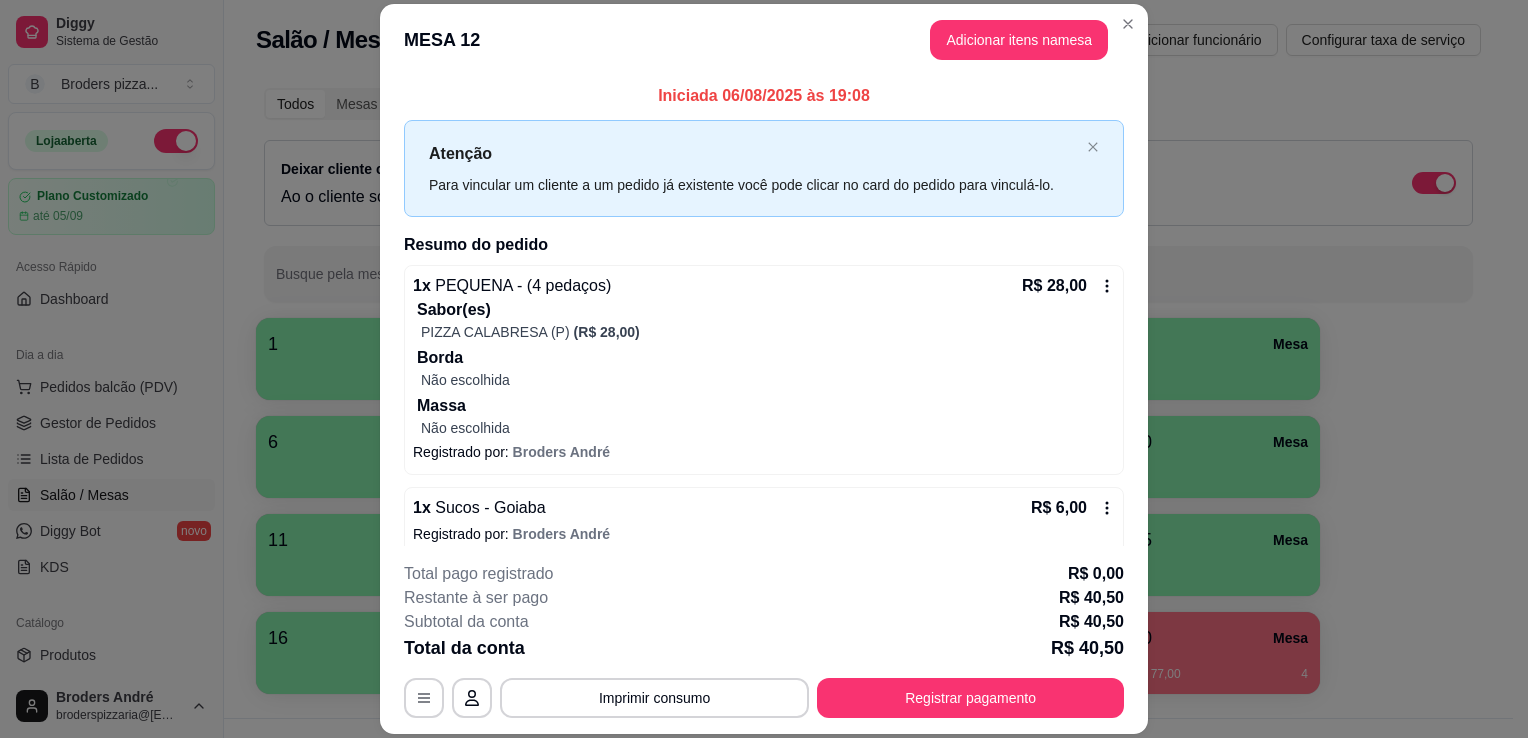 scroll, scrollTop: 98, scrollLeft: 0, axis: vertical 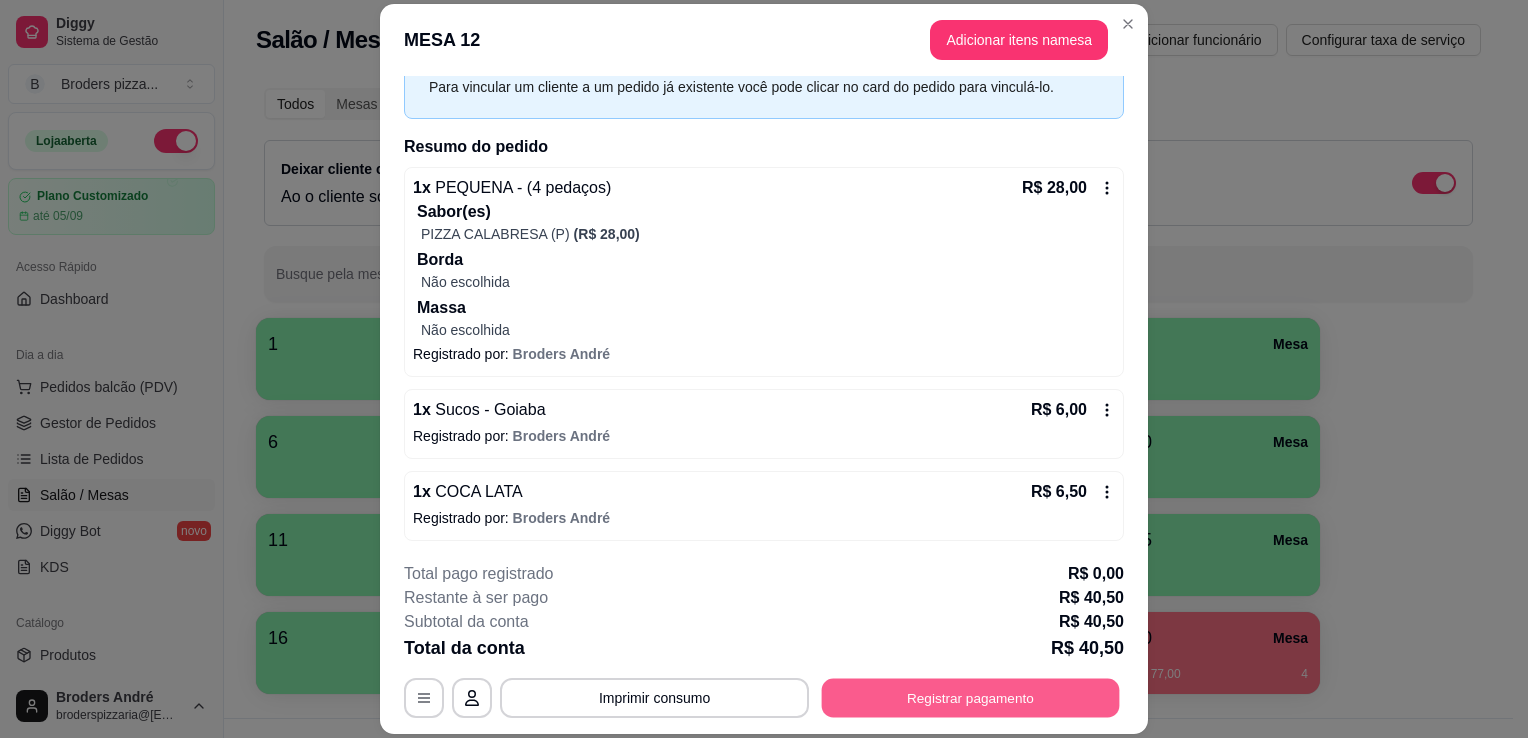 click on "Registrar pagamento" at bounding box center [971, 698] 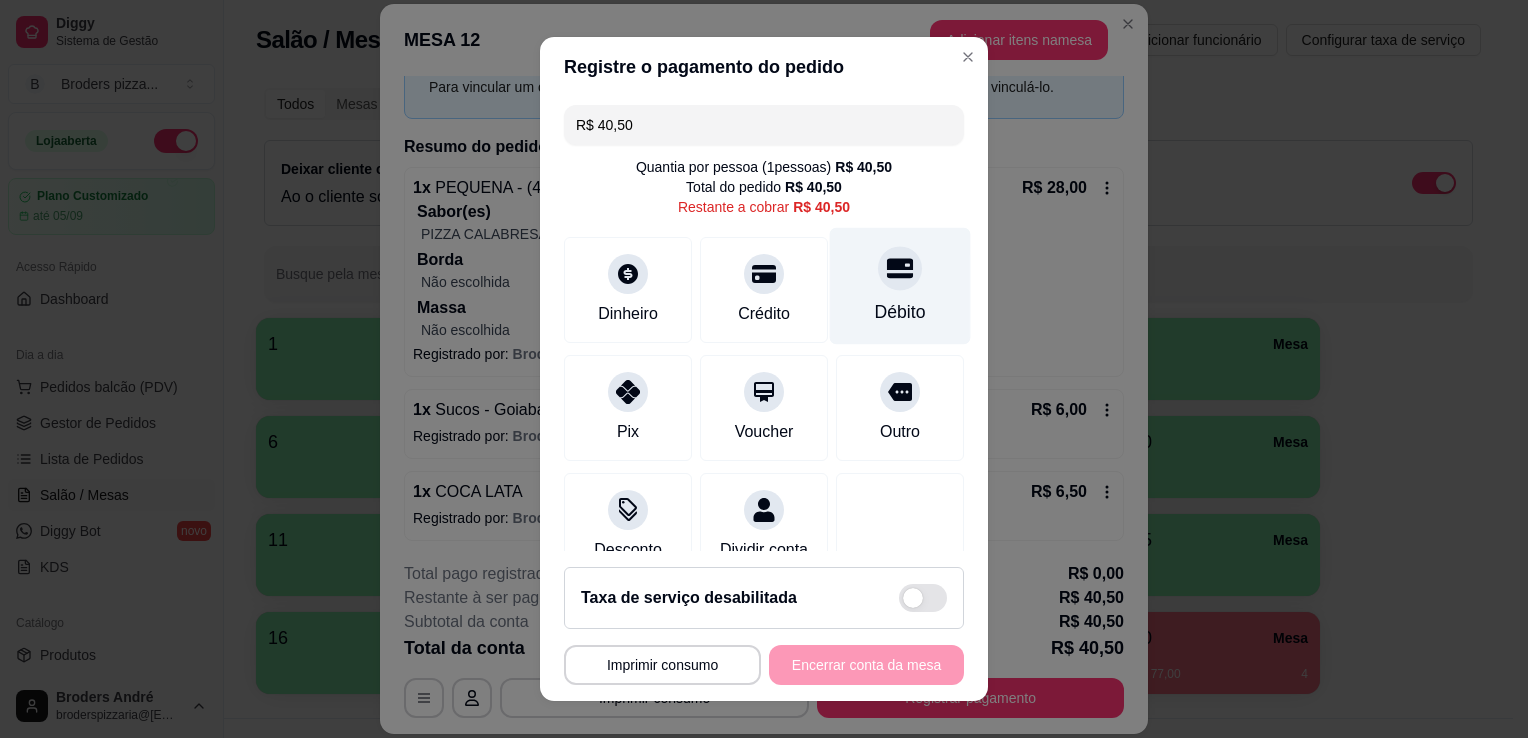 click on "Débito" at bounding box center (900, 286) 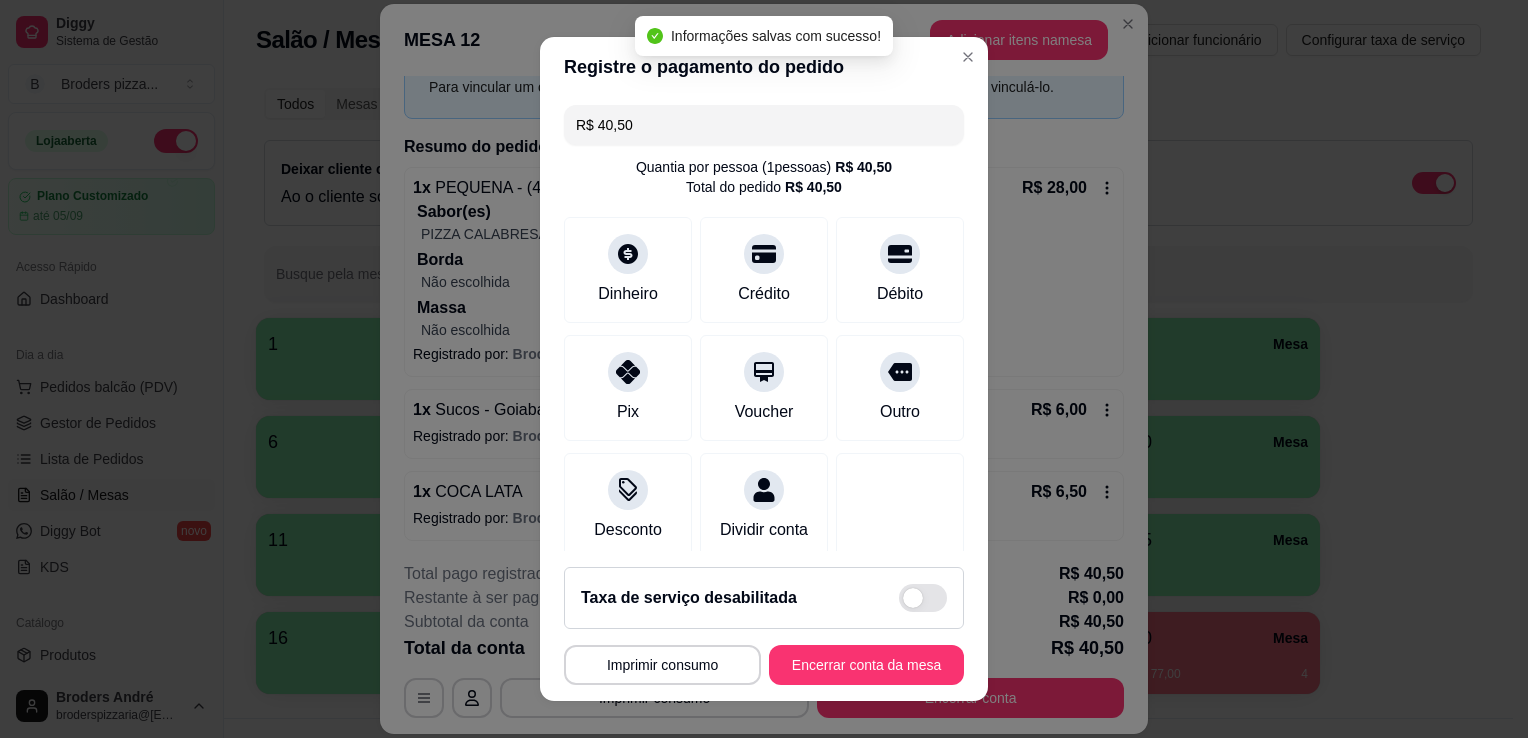 type on "R$ 0,00" 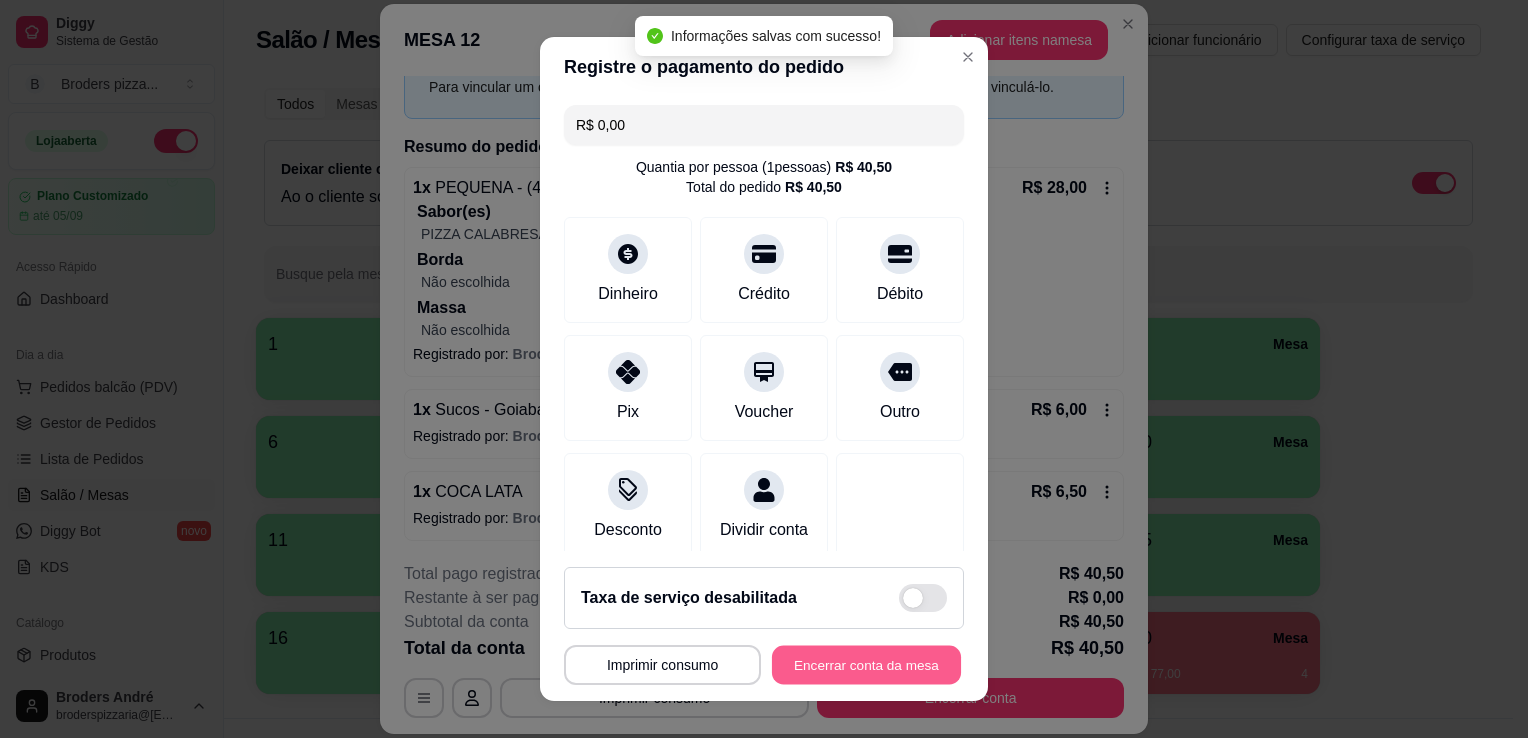click on "Encerrar conta da mesa" at bounding box center [866, 665] 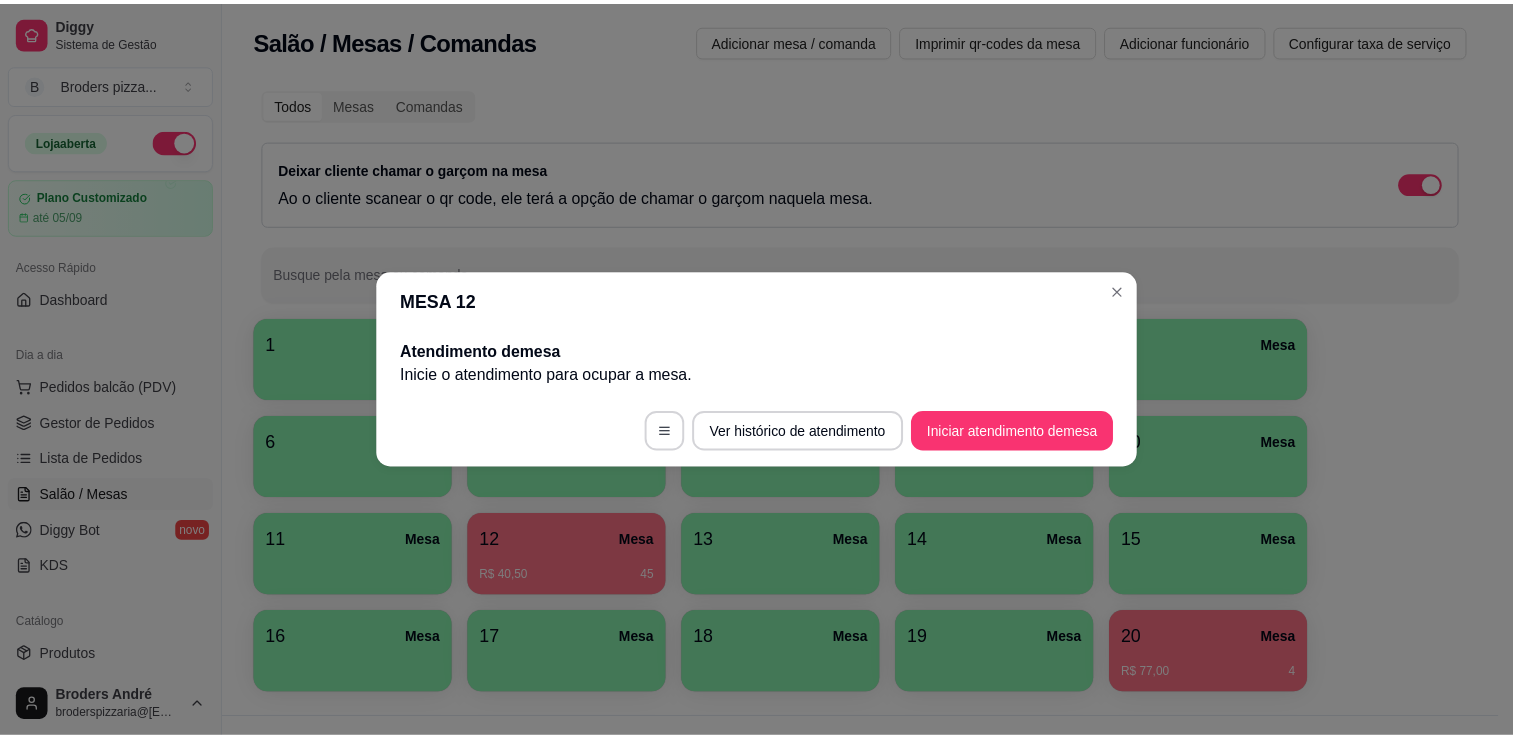 scroll, scrollTop: 0, scrollLeft: 0, axis: both 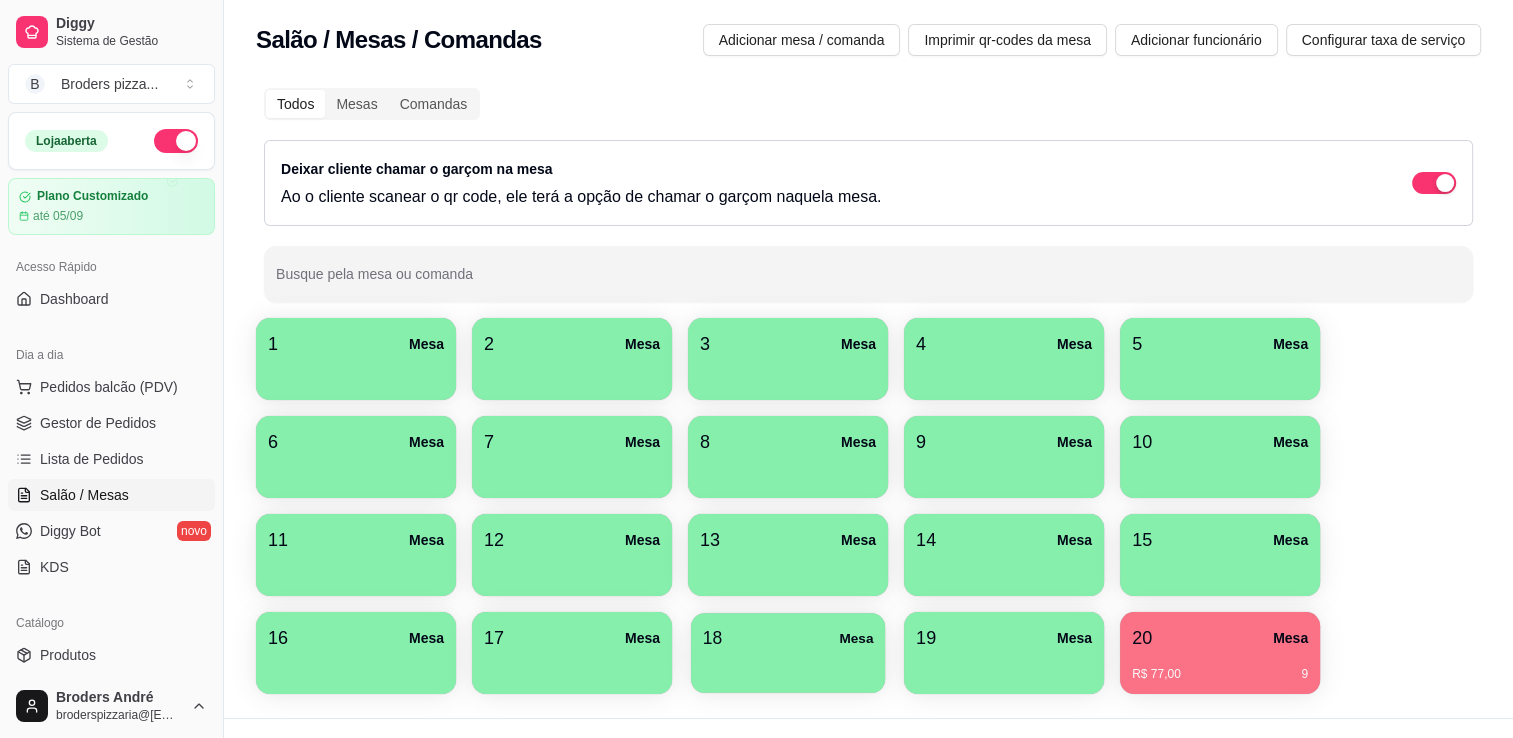 click at bounding box center (788, 666) 